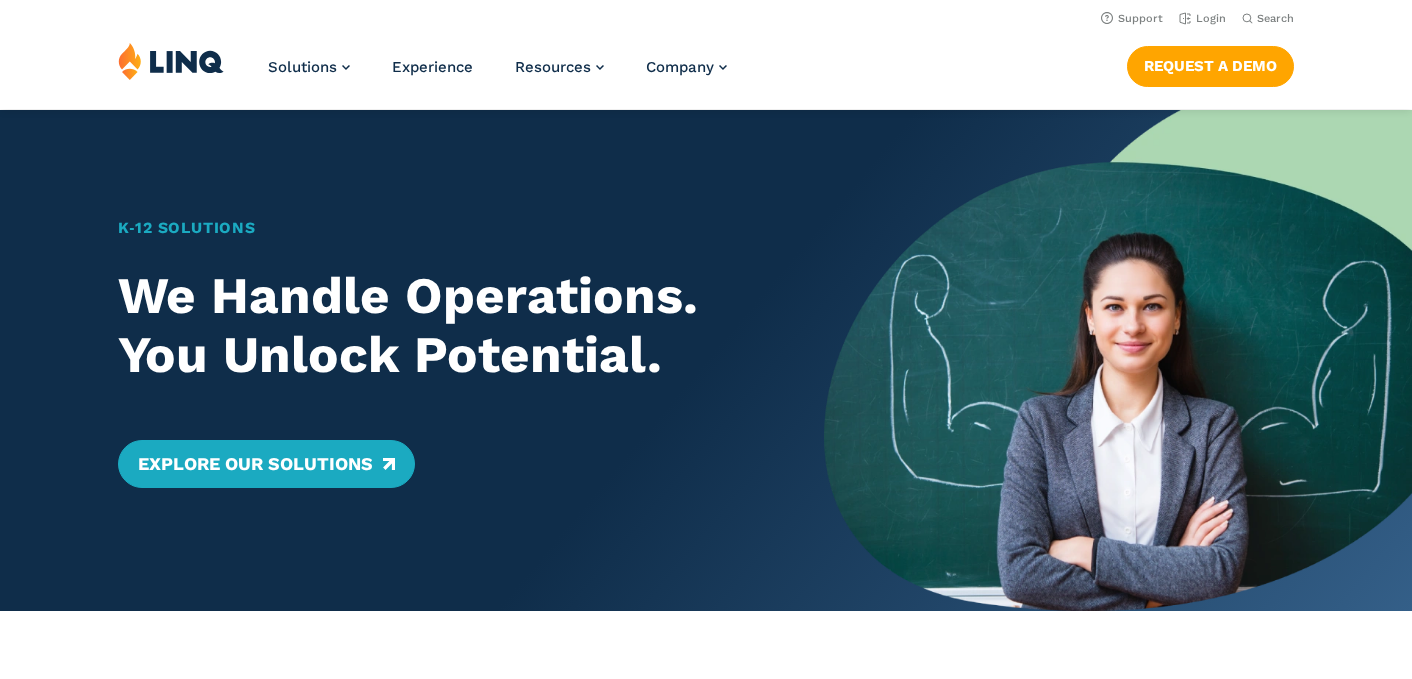 scroll, scrollTop: 0, scrollLeft: 0, axis: both 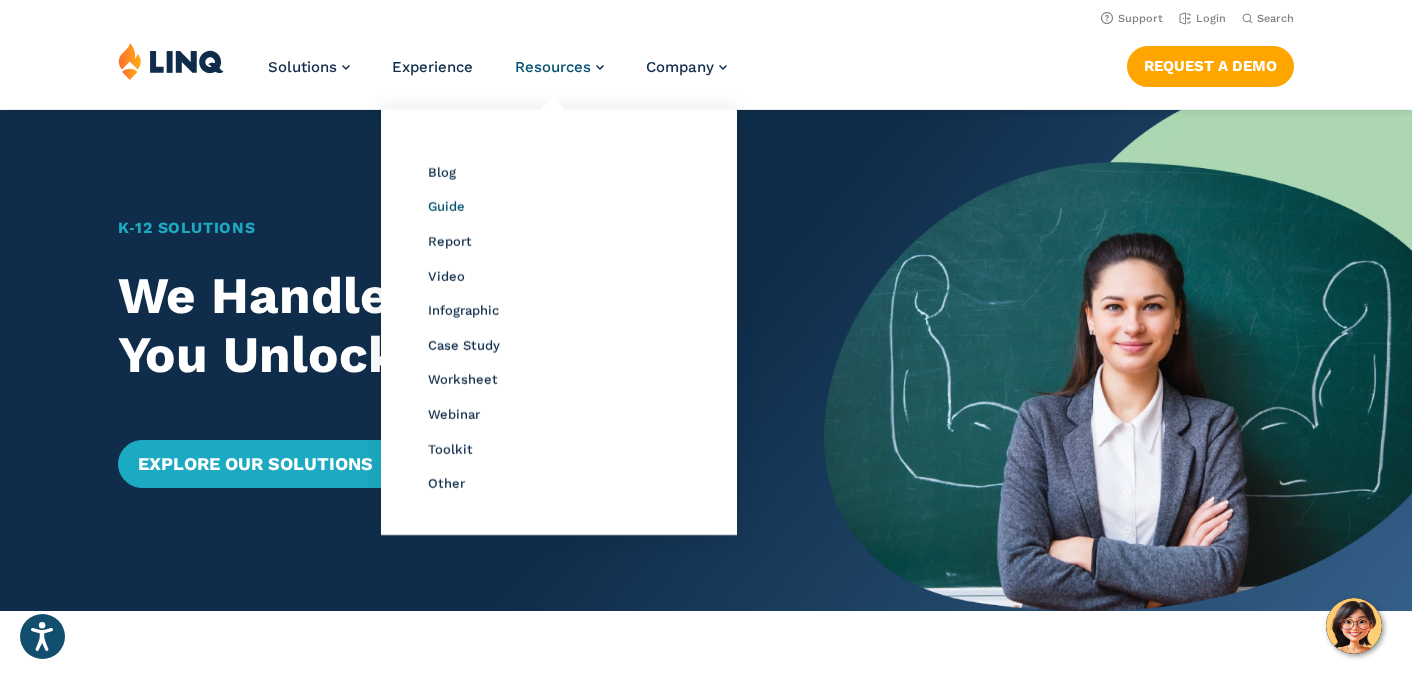 click on "Guide" at bounding box center [446, 206] 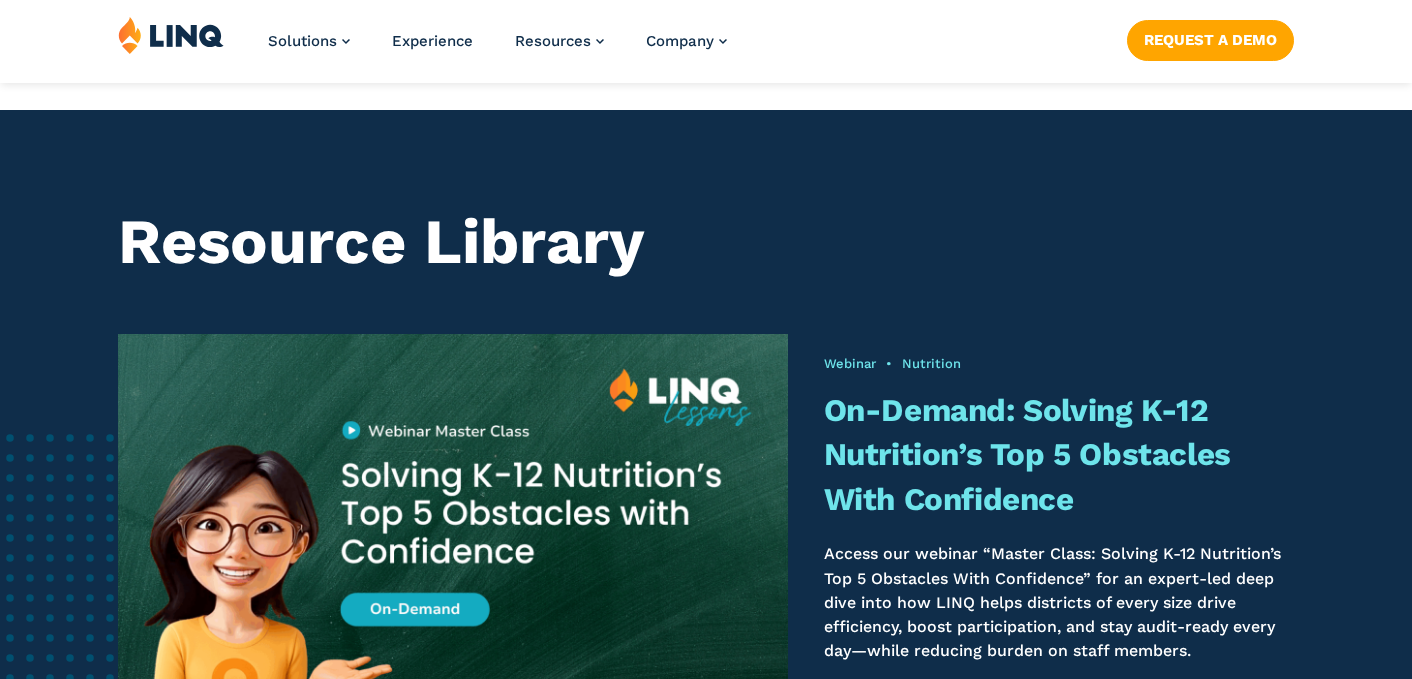 scroll, scrollTop: 1391, scrollLeft: 0, axis: vertical 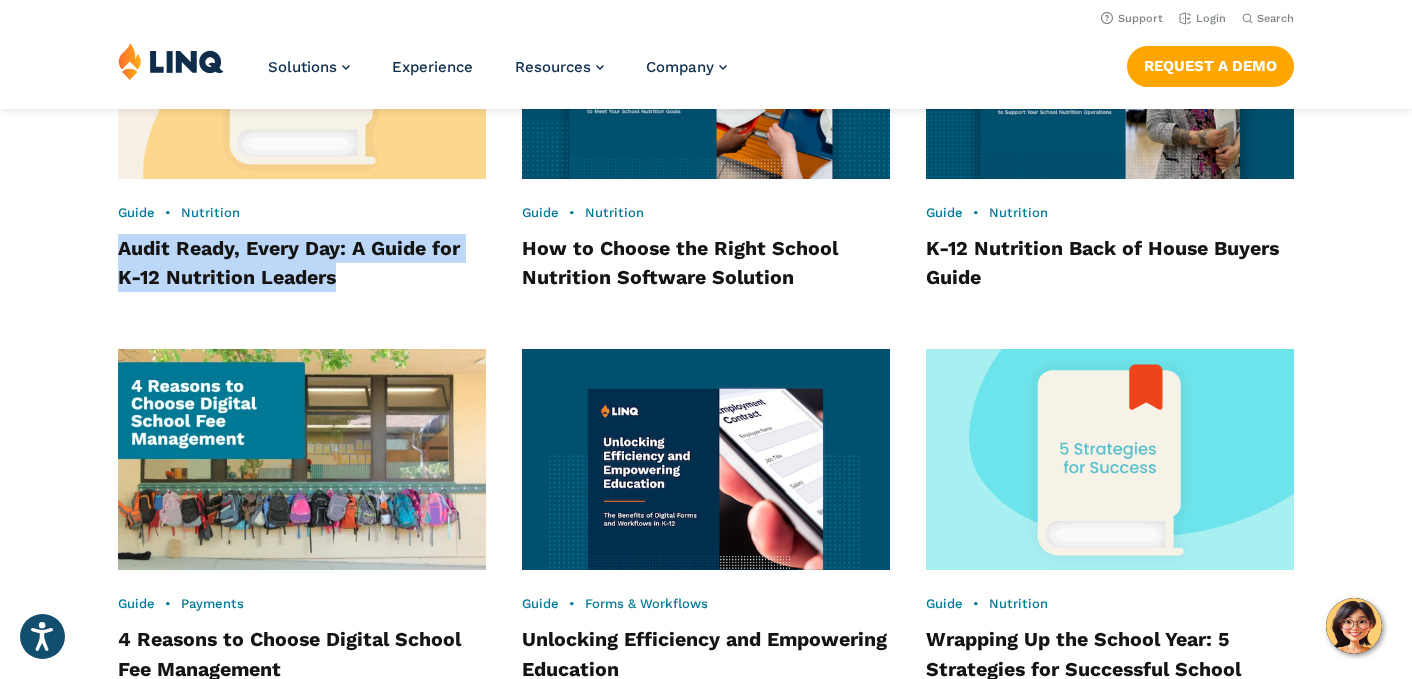 click on "Guide         •
Nutrition
Audit Ready, Every Day: A Guide for K-12 Nutrition Leaders
Guide         •
Nutrition
How to Choose the Right School Nutrition Software Solution
Guide         •
Nutrition
K-12 Nutrition Back of House Buyers Guide
Guide         •
Payments
4 Reasons to Choose Digital School Fee Management
Guide         •
Forms & Workflows
Unlocking Efficiency and Empowering Education
Guide         •
Nutrition
Wrapping Up the School Year: 5 Strategies for Successful School Nutrition Programs
Guide ERP" at bounding box center [706, 727] 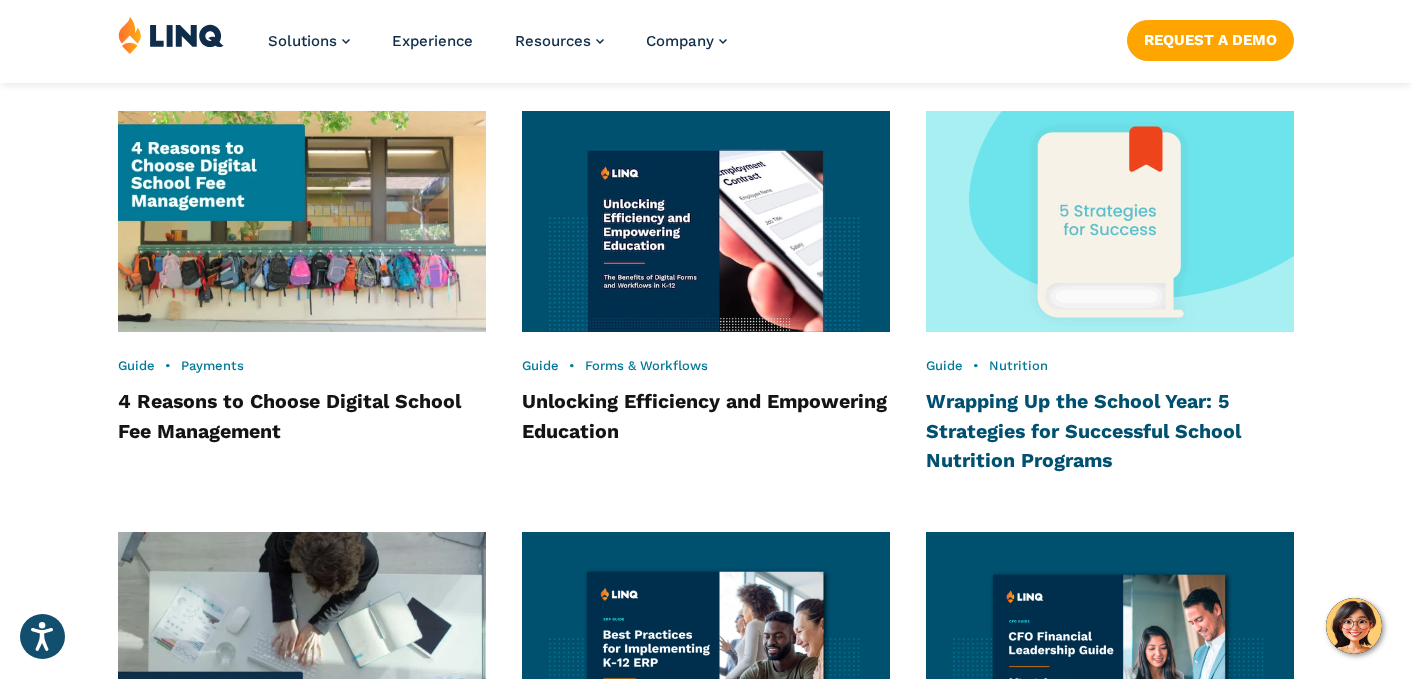 scroll, scrollTop: 1970, scrollLeft: 0, axis: vertical 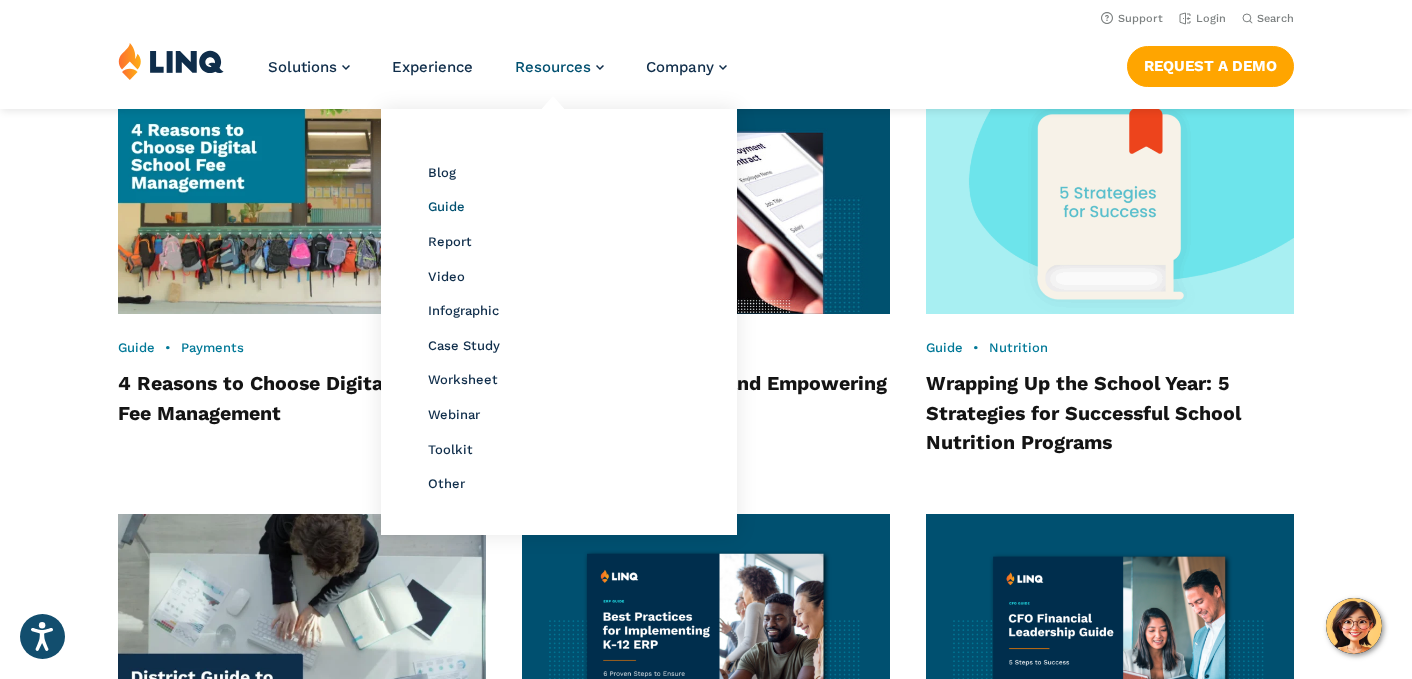 click on "Guide" at bounding box center [446, 206] 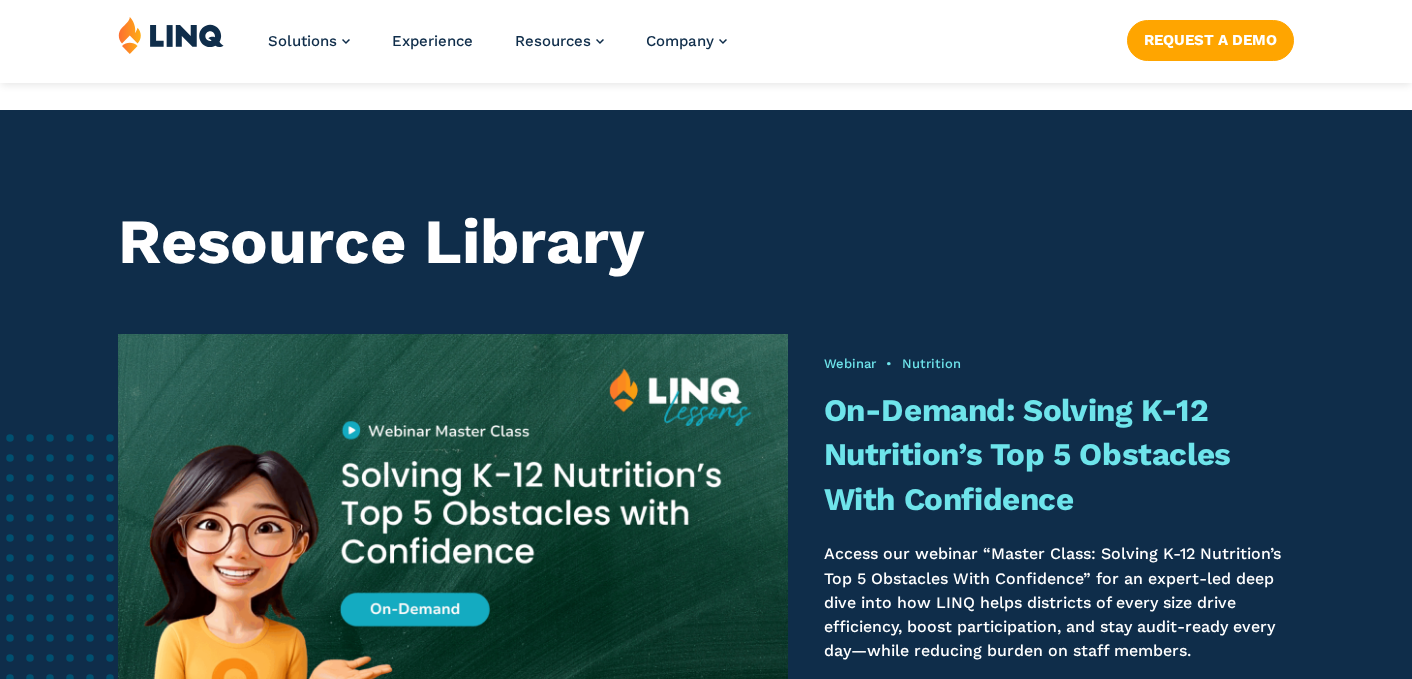 scroll, scrollTop: 1391, scrollLeft: 0, axis: vertical 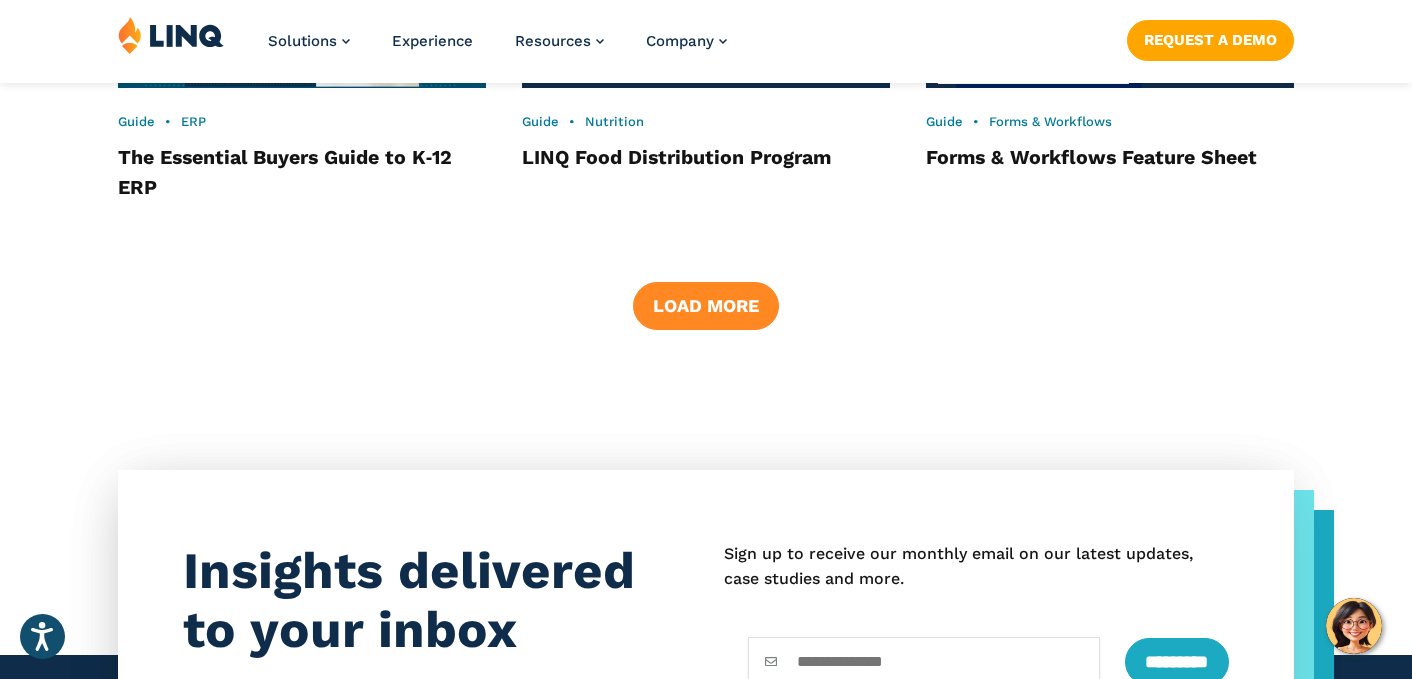 click on "Load More" at bounding box center (706, 306) 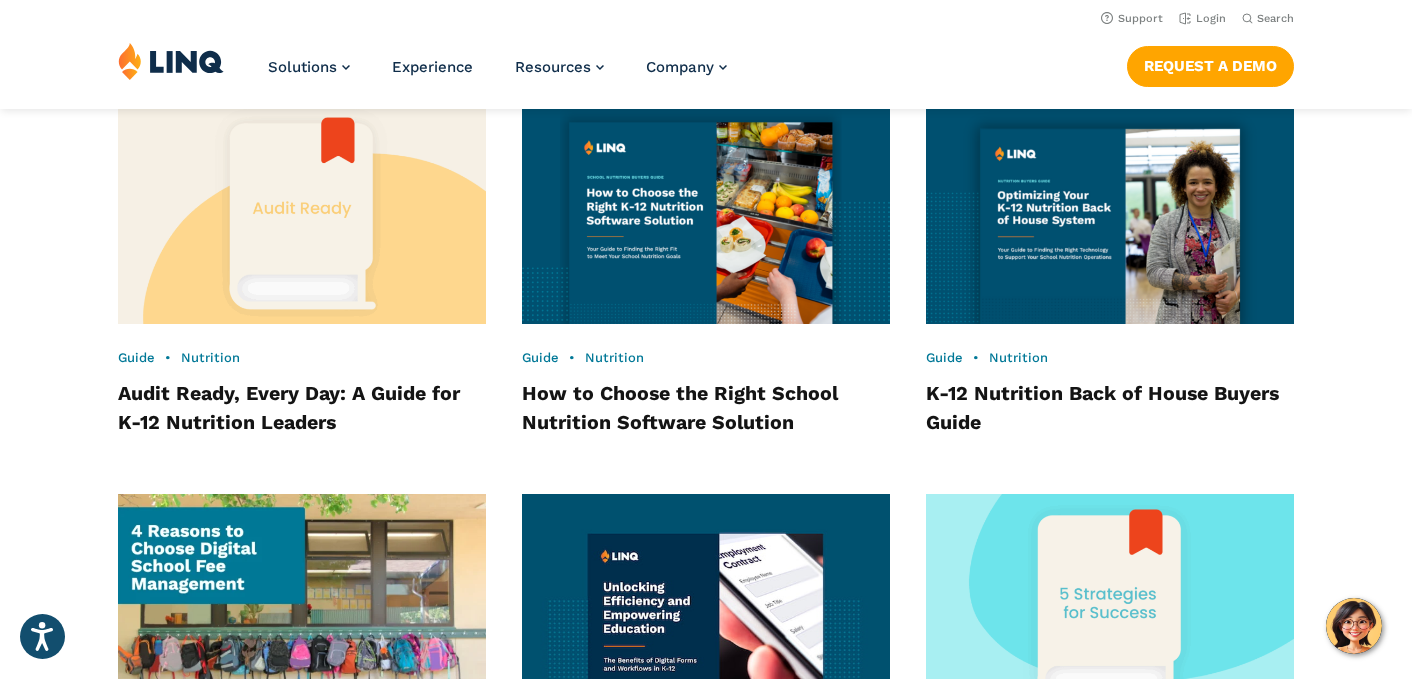 scroll, scrollTop: 1422, scrollLeft: 0, axis: vertical 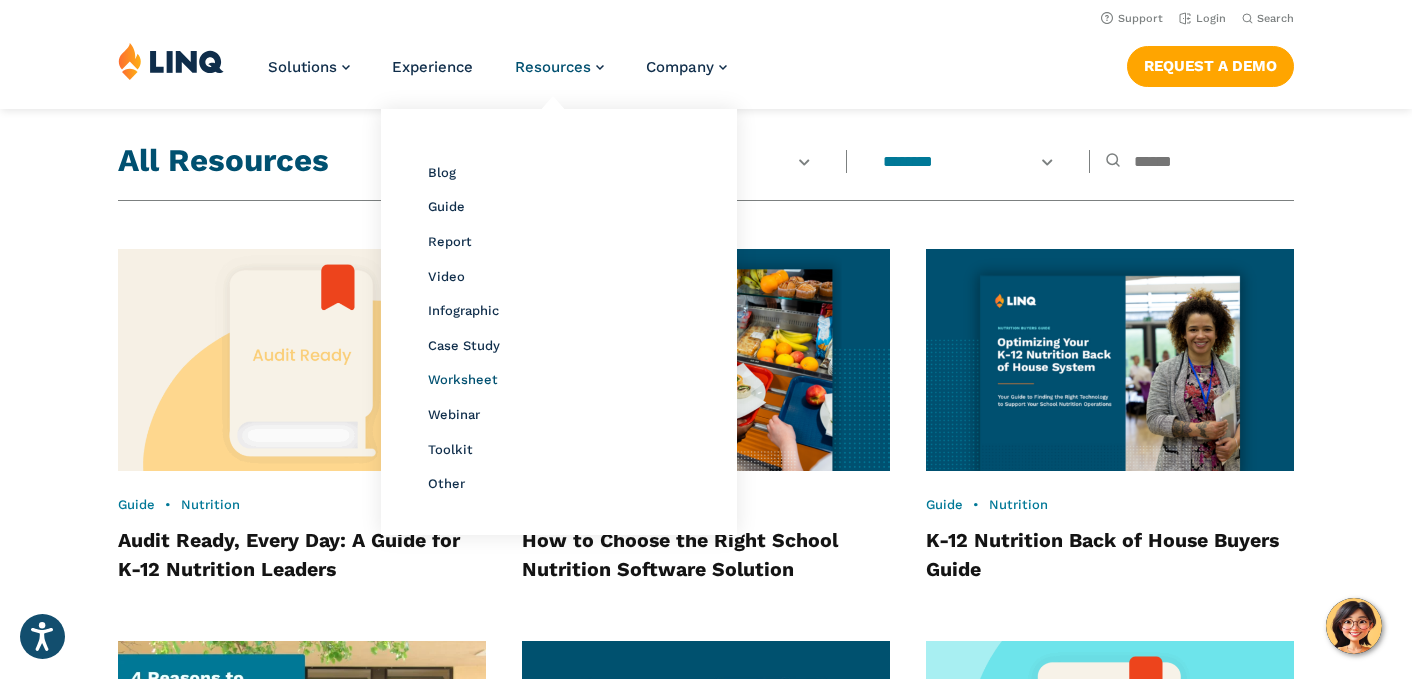 click on "Worksheet" at bounding box center [463, 379] 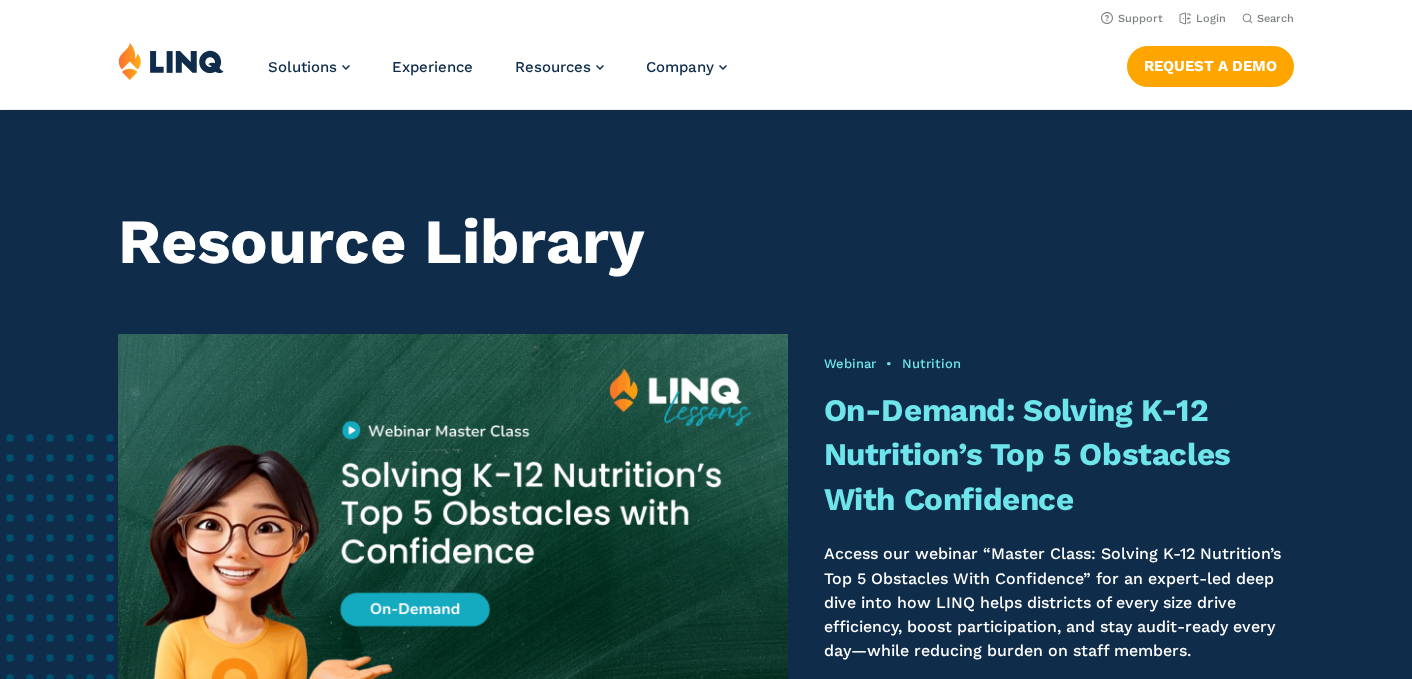 scroll, scrollTop: 0, scrollLeft: 0, axis: both 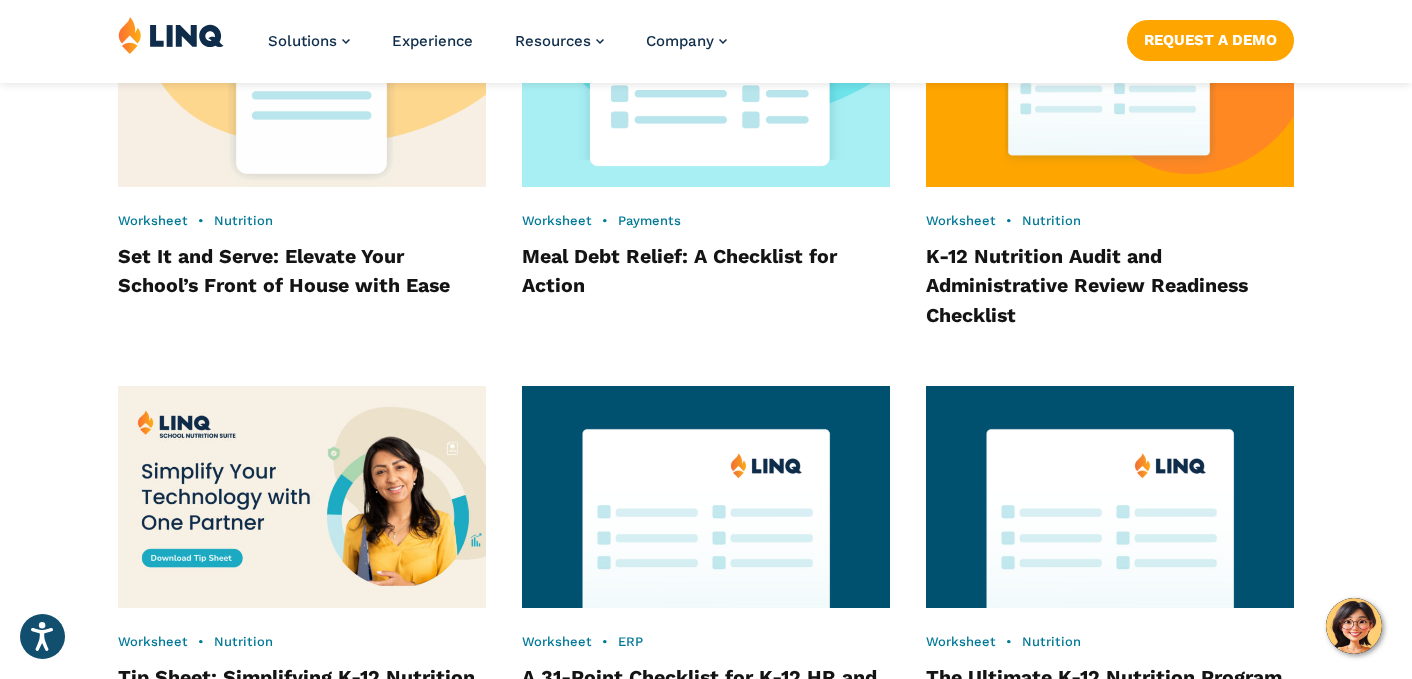click on "Worksheet         •
Nutrition
Set It and Serve: Elevate Your School’s Front of House with Ease
Worksheet         •
Payments
Meal Debt Relief: A Checklist for Action
Worksheet         •
Nutrition
K-12 Nutrition Audit and Administrative Review Readiness Checklist
Worksheet         •
Nutrition
Tip Sheet: Simplifying K-12 Nutrition Technology
Worksheet         •
ERP
A 31-Point Checklist for K-12 HR and Finance Leaders
Worksheet         •
Nutrition
The Ultimate K-12 Nutrition Program Checklist
Worksheet Nutrition" at bounding box center (706, 764) 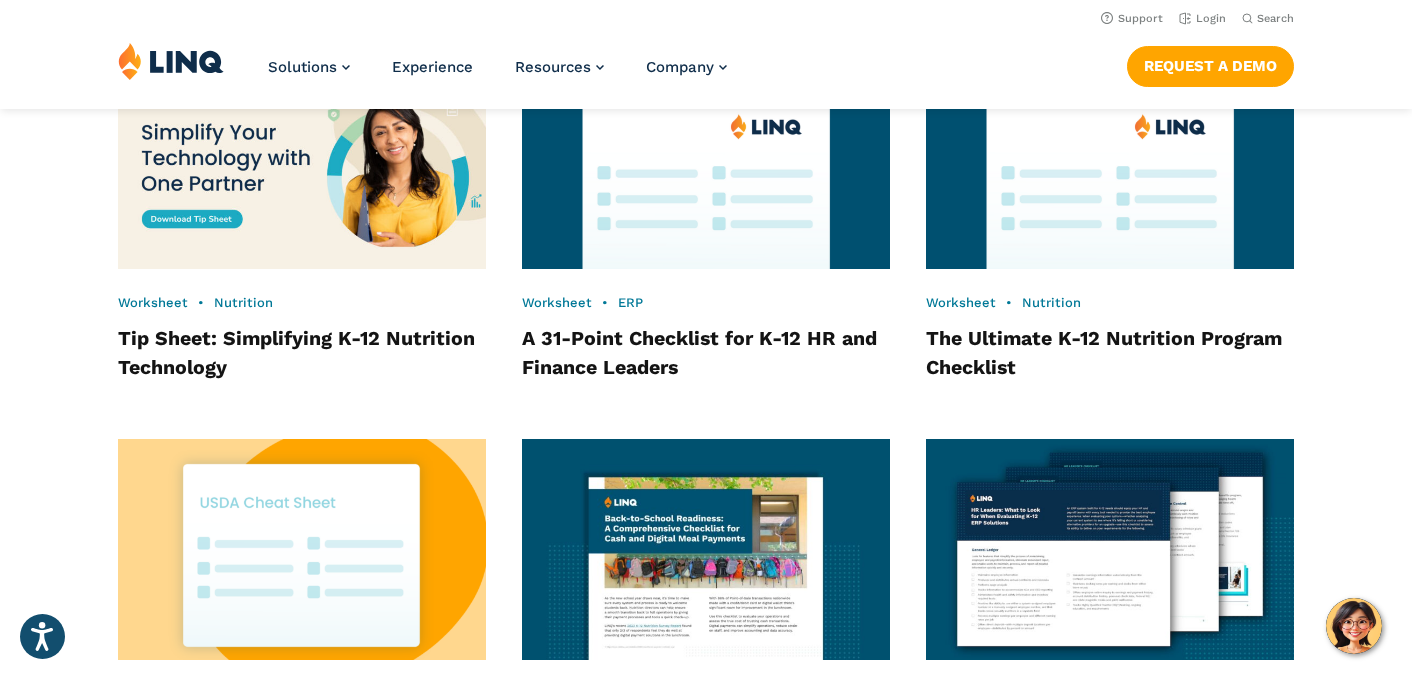 scroll, scrollTop: 2006, scrollLeft: 0, axis: vertical 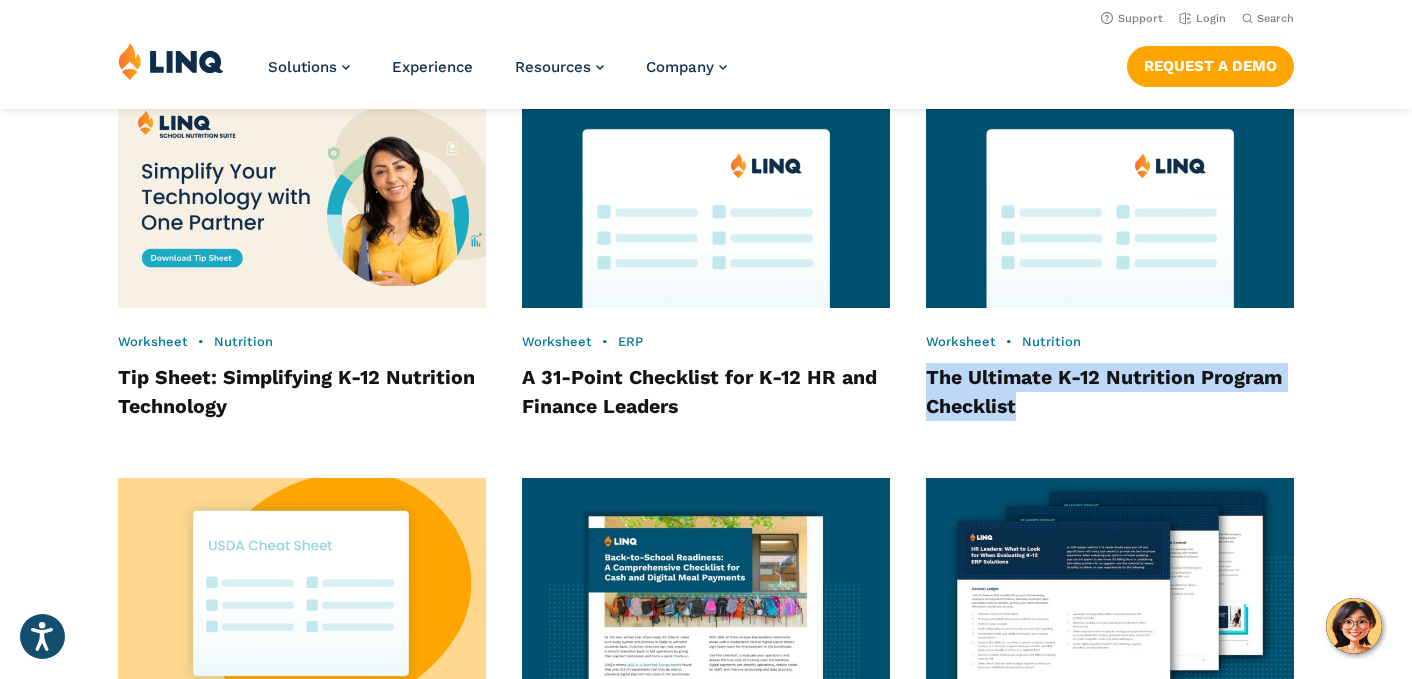click on "Worksheet         •
Nutrition
Set It and Serve: Elevate Your School’s Front of House with Ease
Worksheet         •
Payments
Meal Debt Relief: A Checklist for Action
Worksheet         •
Nutrition
K-12 Nutrition Audit and Administrative Review Readiness Checklist
Worksheet         •
Nutrition
Tip Sheet: Simplifying K-12 Nutrition Technology
Worksheet         •
ERP
A 31-Point Checklist for K-12 HR and Finance Leaders
Worksheet         •
Nutrition
The Ultimate K-12 Nutrition Program Checklist
Worksheet Nutrition" at bounding box center [706, 464] 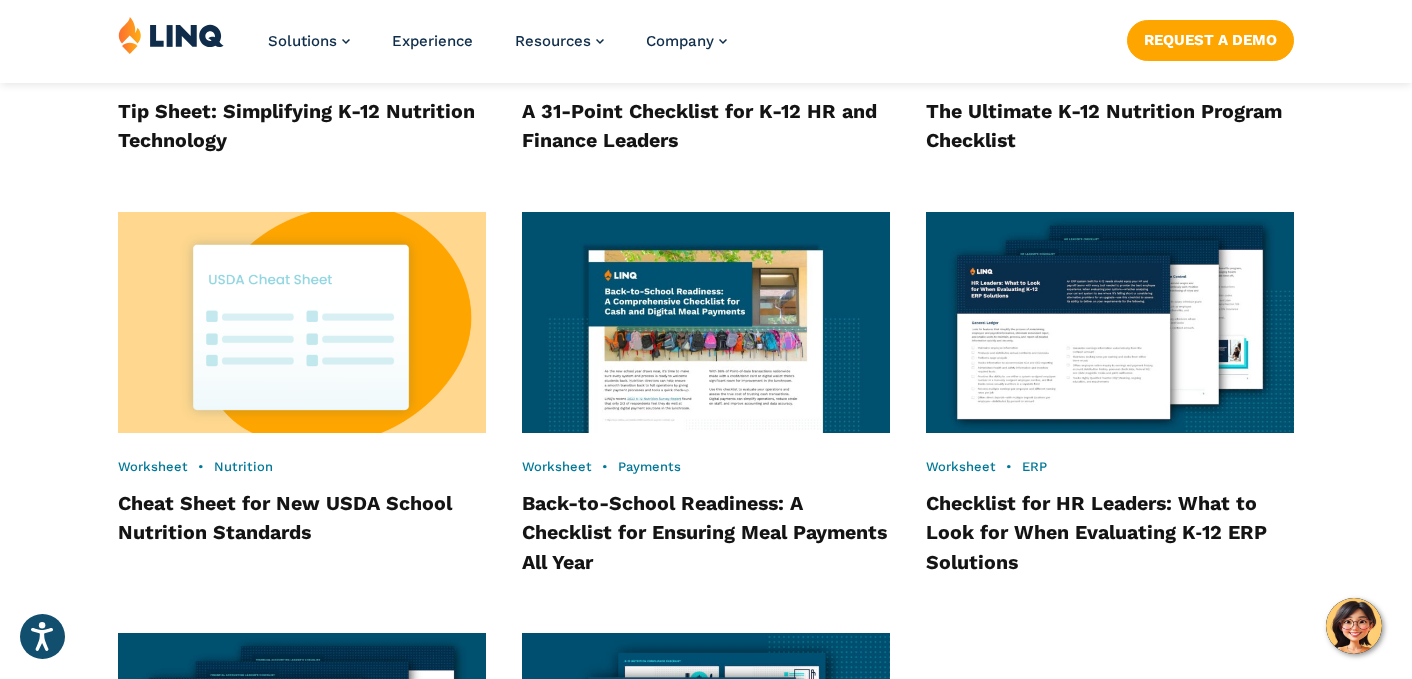 scroll, scrollTop: 2286, scrollLeft: 0, axis: vertical 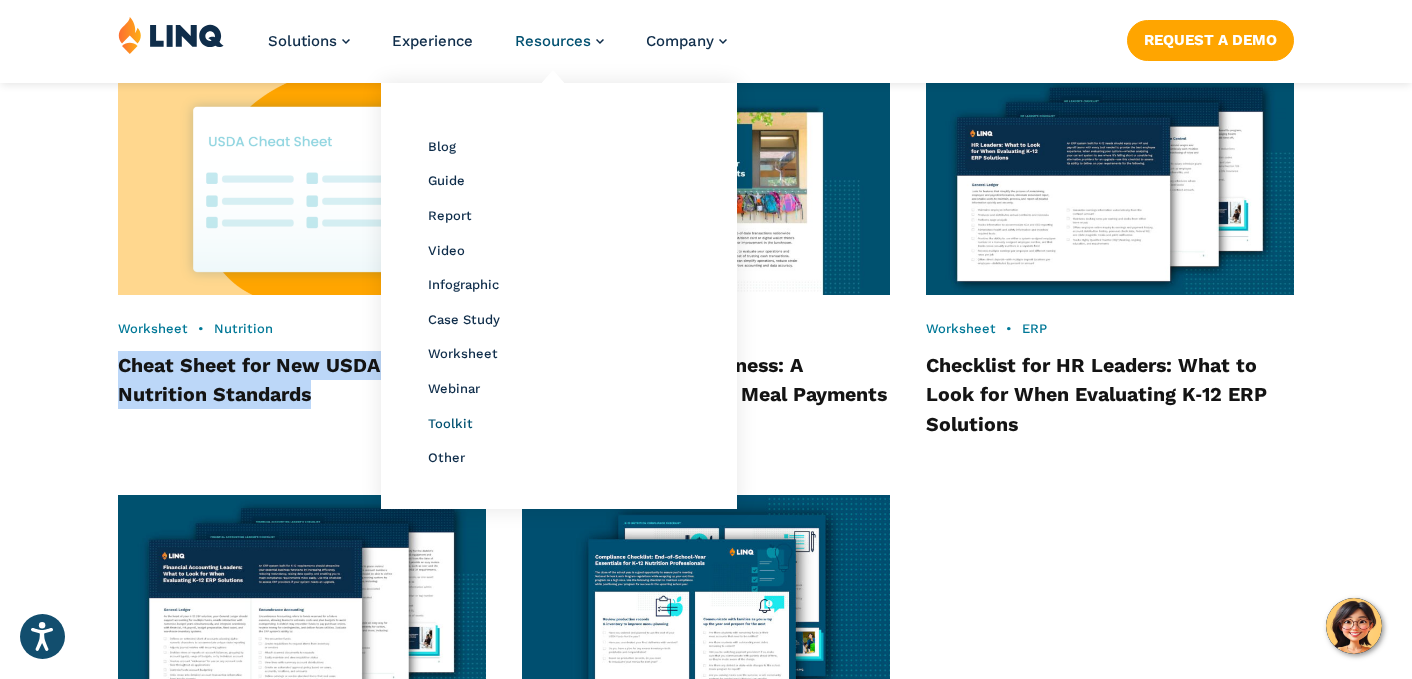 click on "Toolkit" at bounding box center (450, 423) 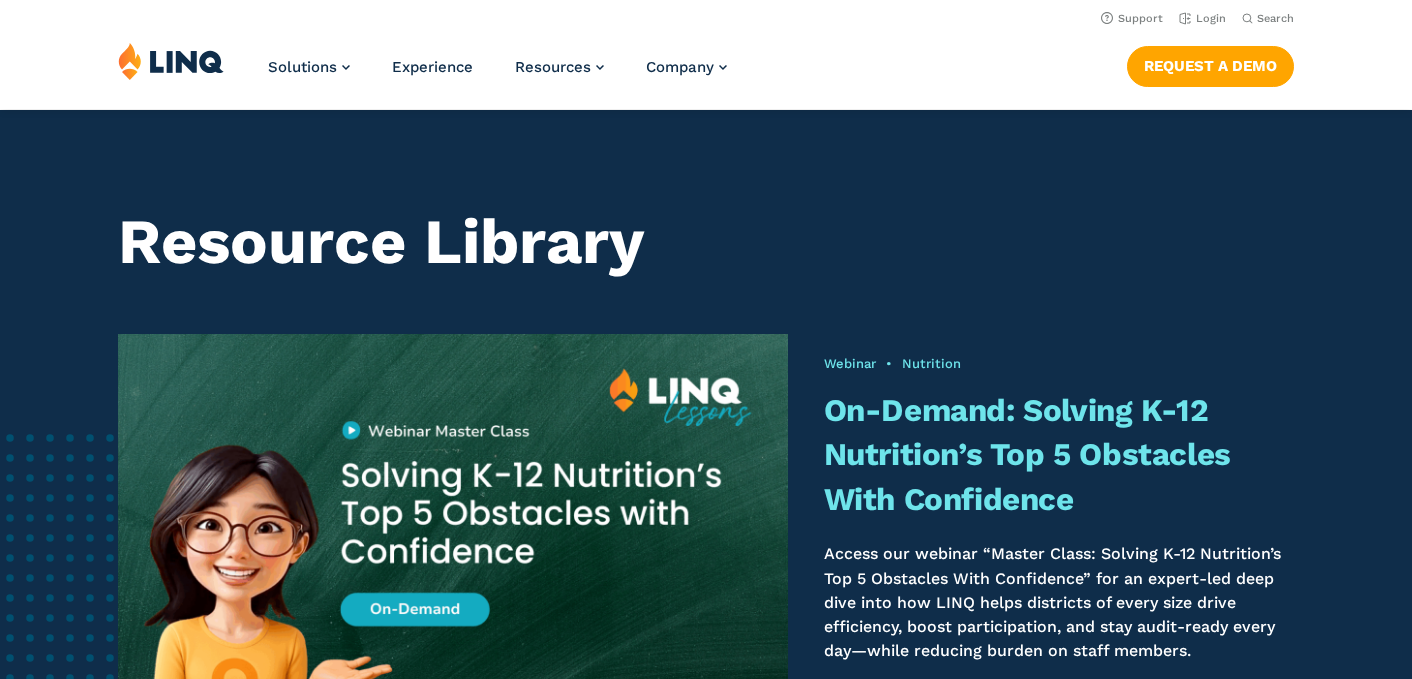 scroll, scrollTop: 1391, scrollLeft: 0, axis: vertical 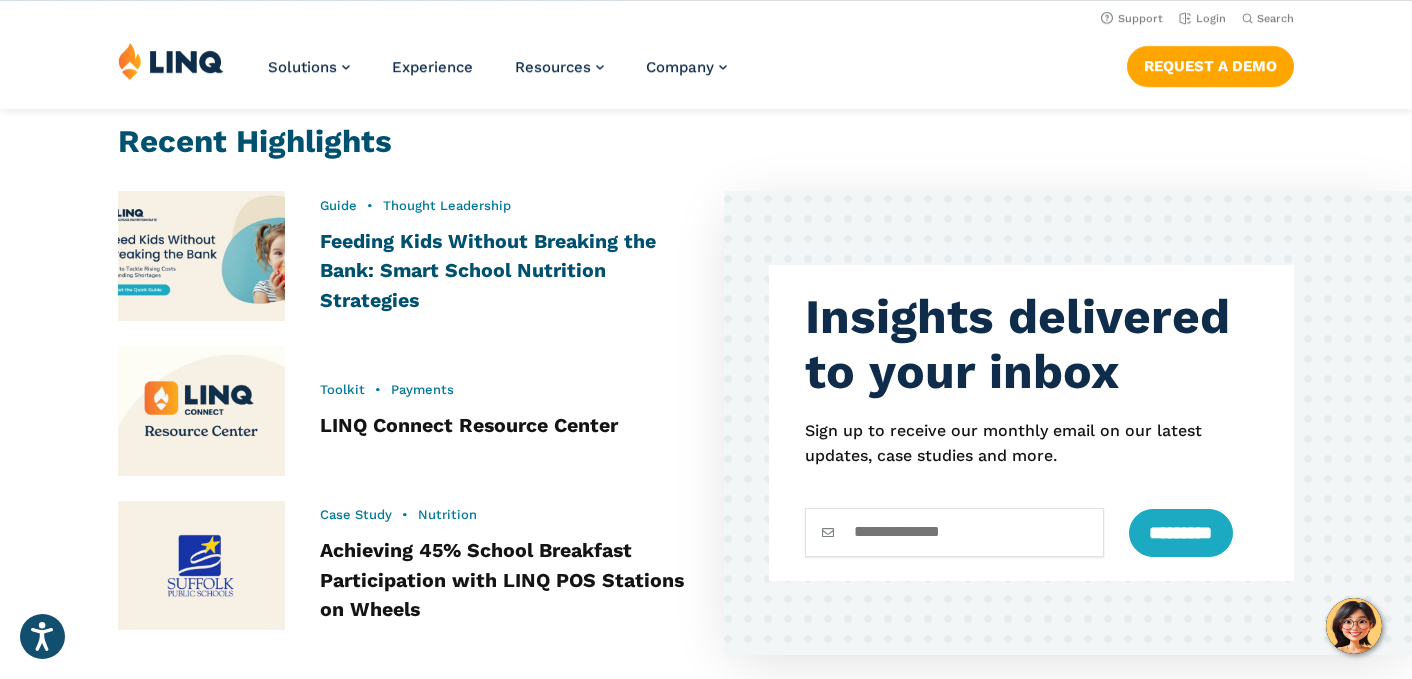 click on "Feeding Kids Without Breaking the Bank: Smart School Nutrition Strategies" at bounding box center [488, 271] 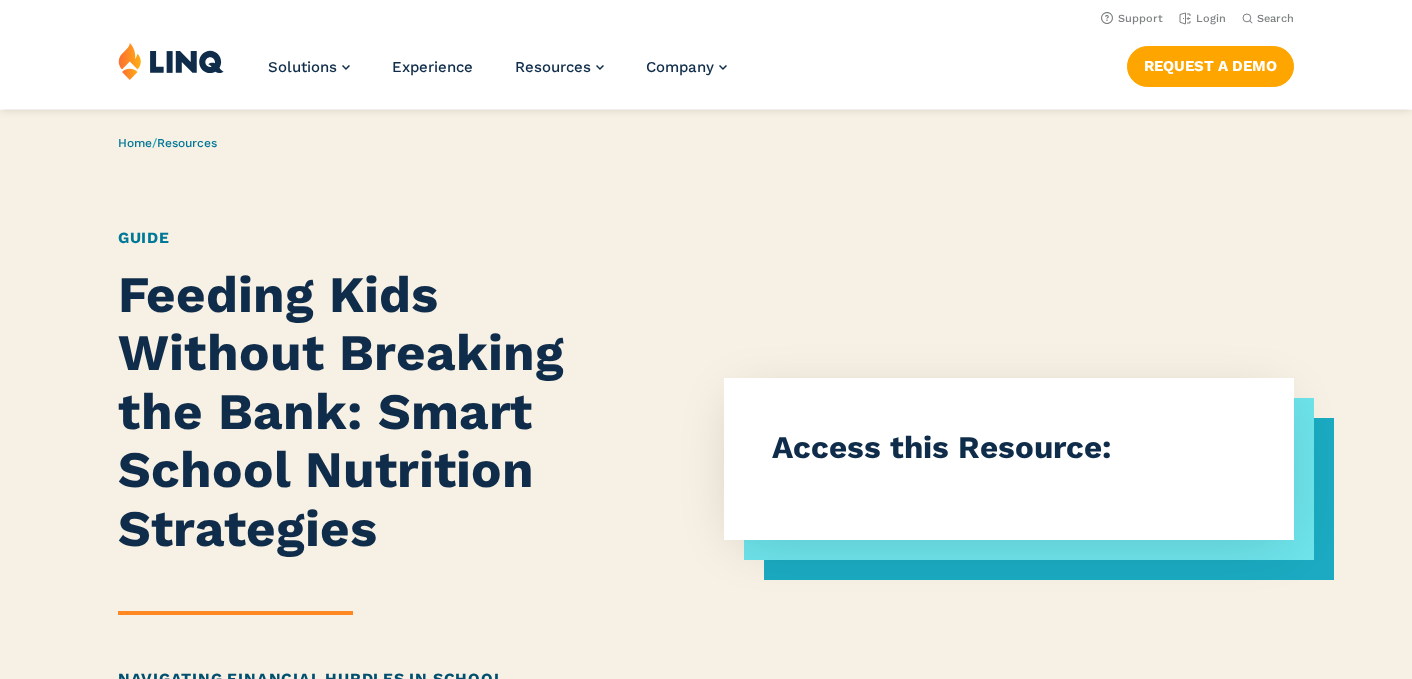 scroll, scrollTop: 0, scrollLeft: 0, axis: both 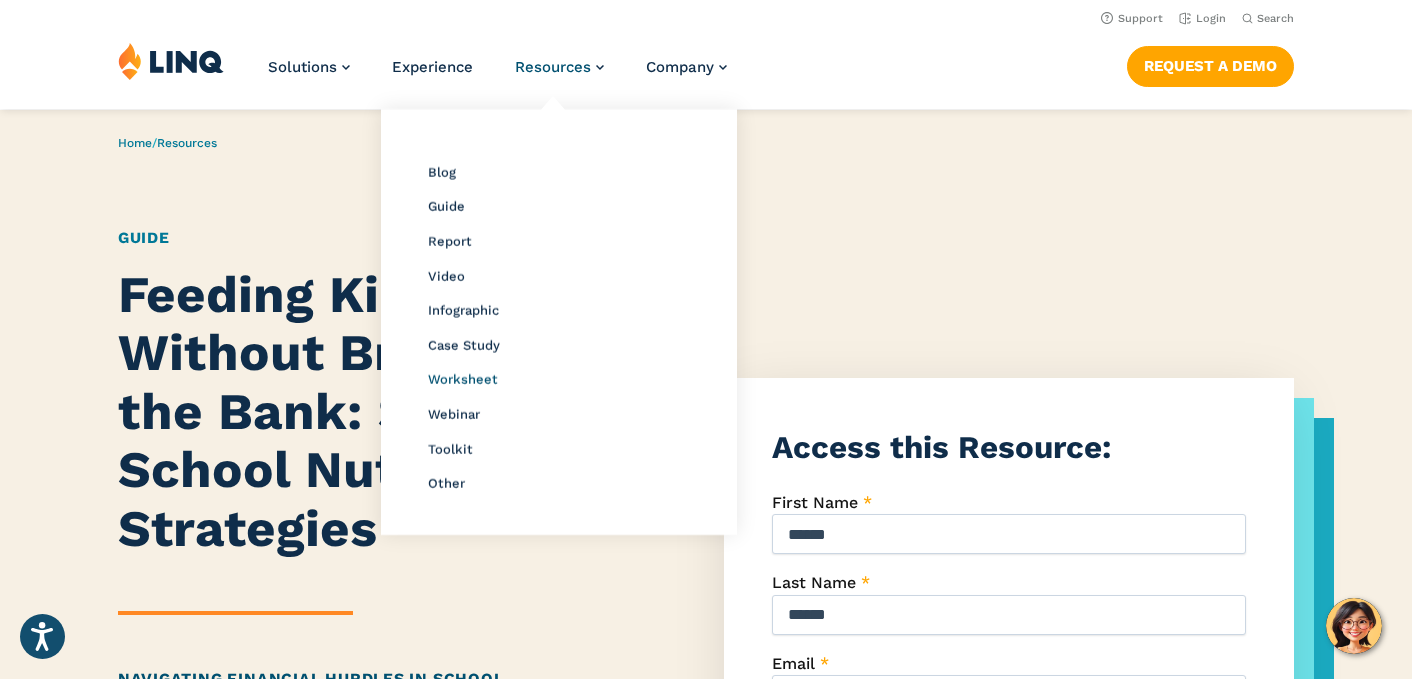 click on "Worksheet" at bounding box center (463, 379) 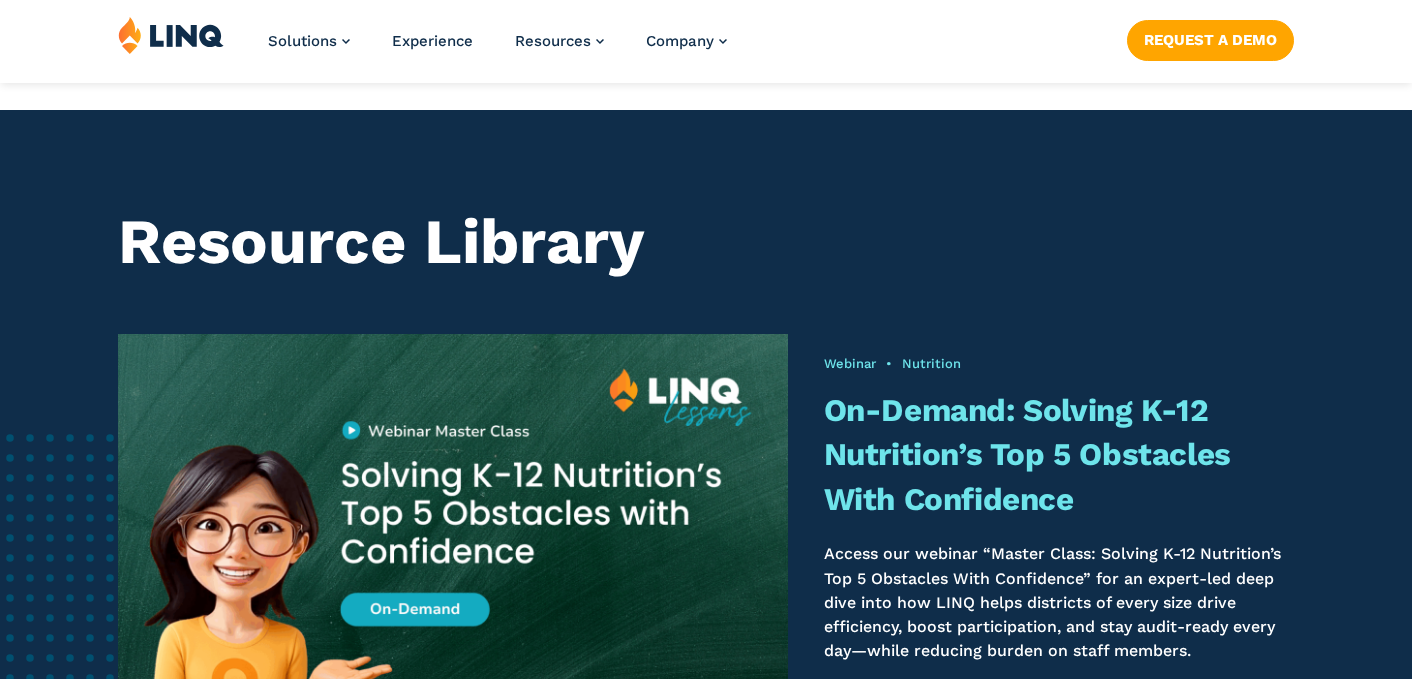 scroll, scrollTop: 1391, scrollLeft: 0, axis: vertical 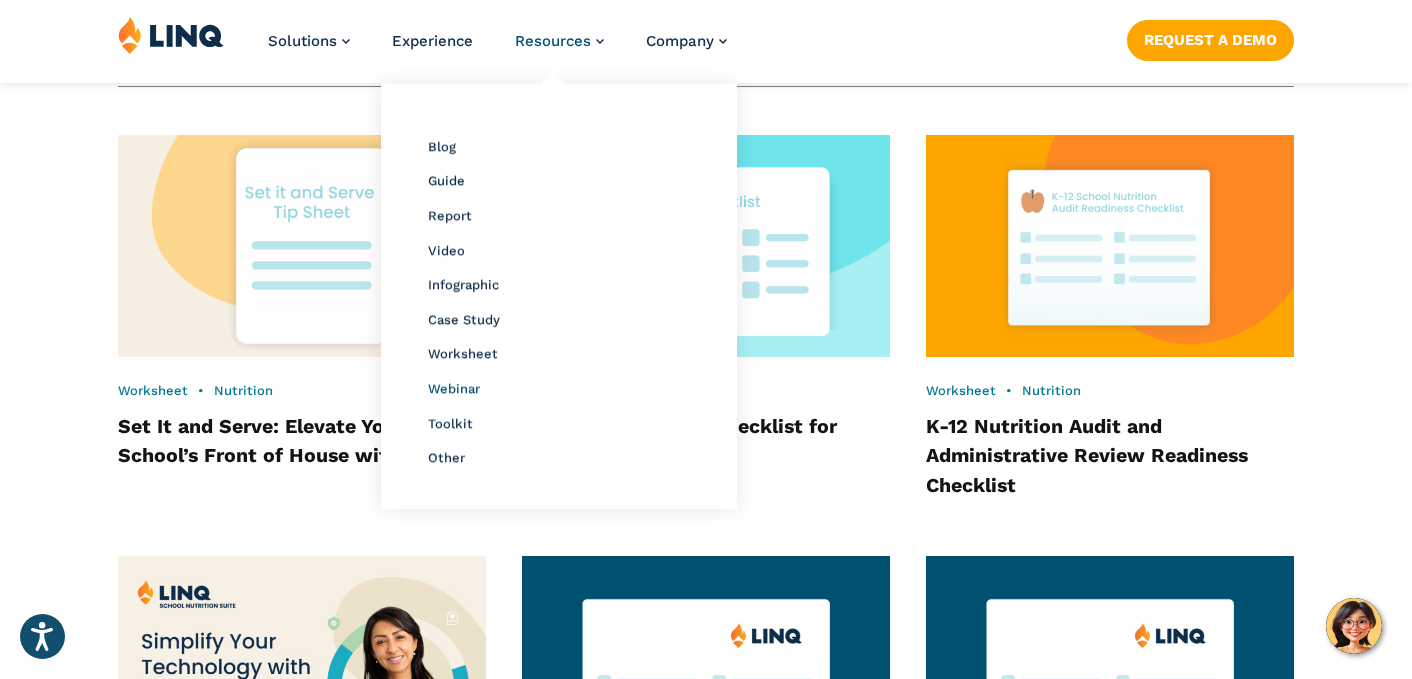 click on "Webinar" at bounding box center [454, 388] 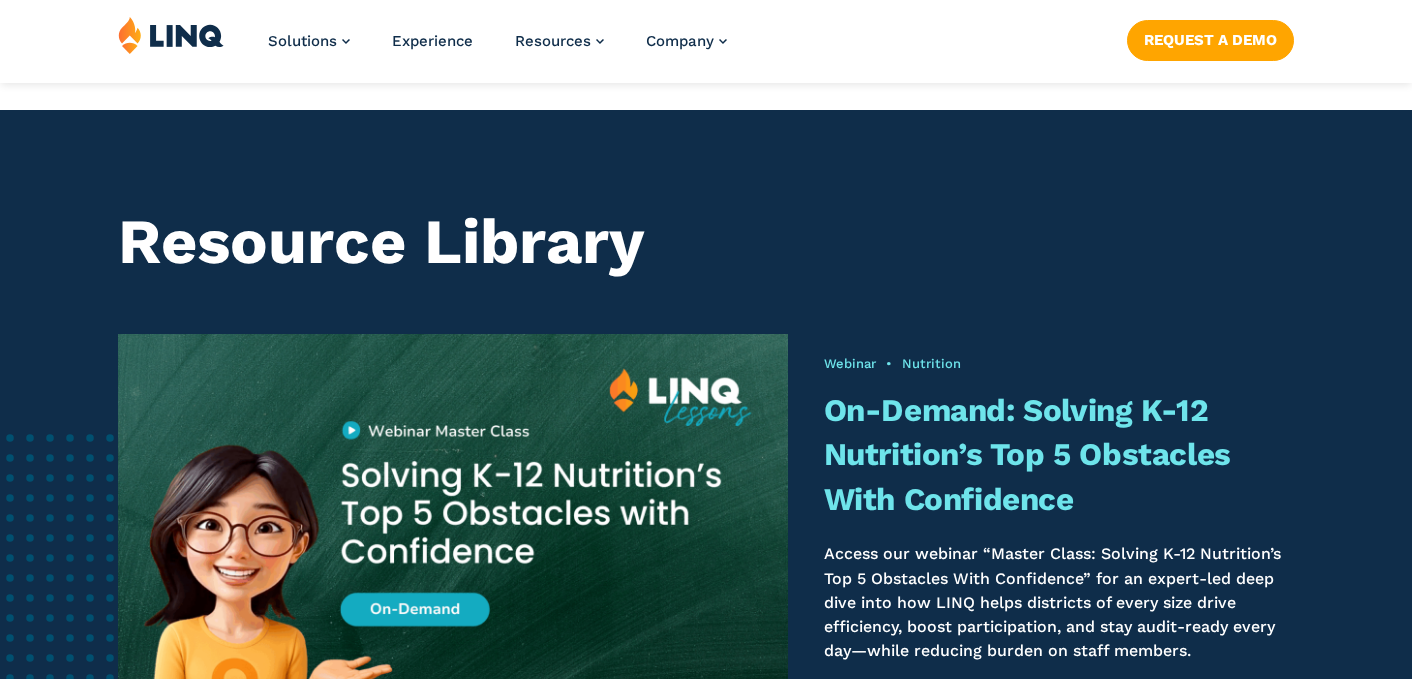 scroll, scrollTop: 1391, scrollLeft: 0, axis: vertical 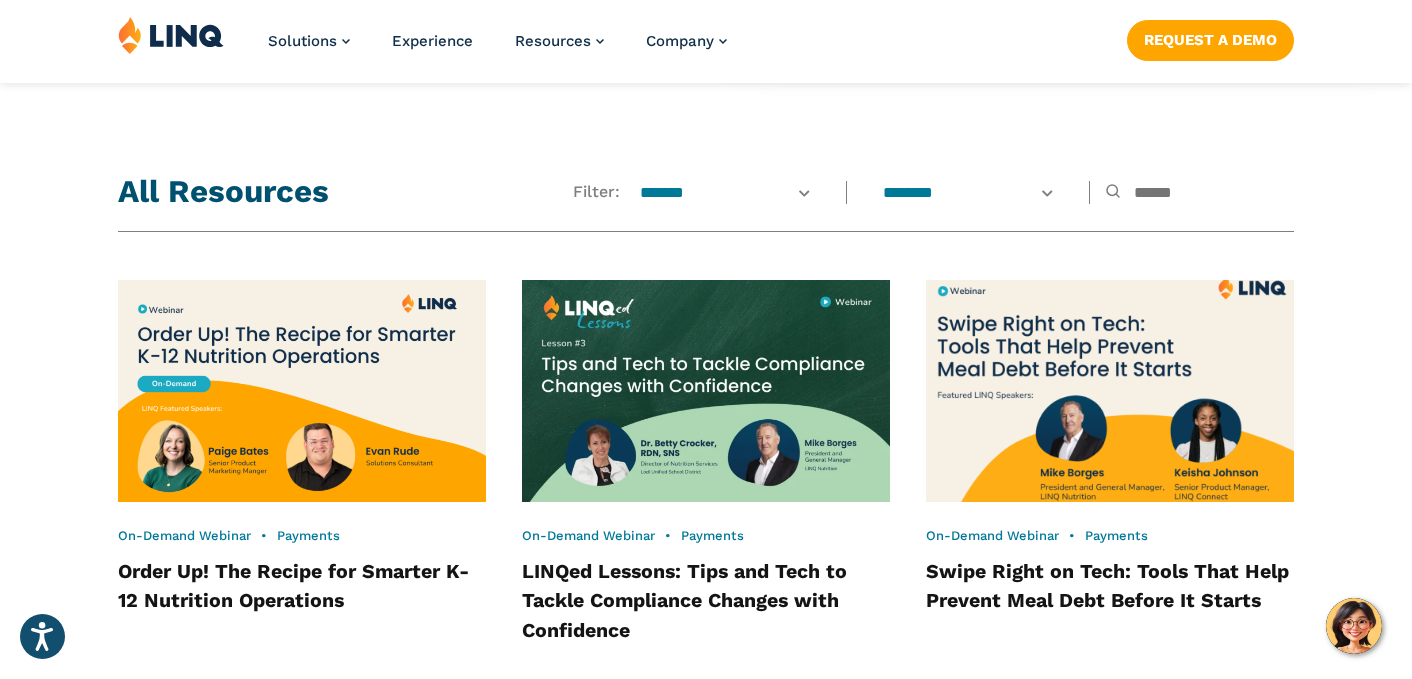 click at bounding box center [1110, 391] 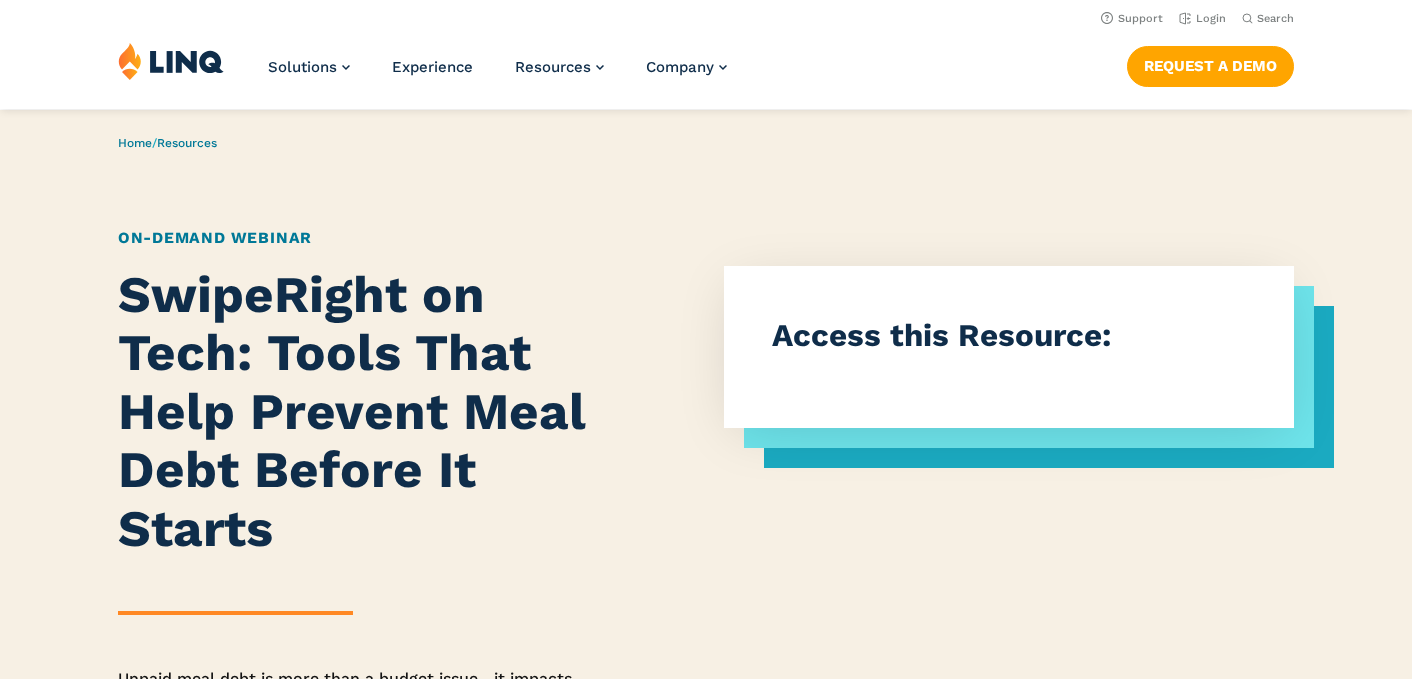 scroll, scrollTop: 0, scrollLeft: 0, axis: both 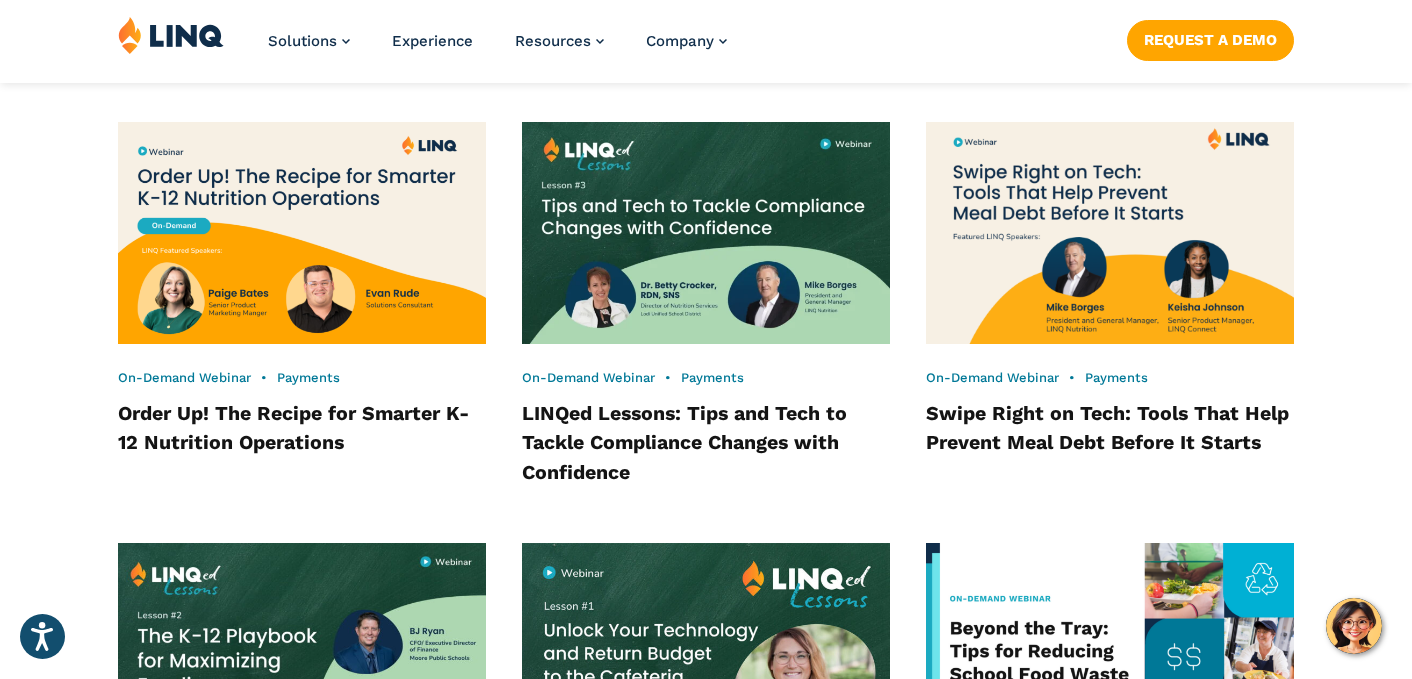click on "On-Demand Webinar         •
Payments
Order Up! The Recipe for Smarter K-12 Nutrition Operations
On-Demand Webinar         •
Payments
LINQed Lessons: Tips and Tech to Tackle Compliance Changes with Confidence
On-Demand Webinar         •
Payments
Swipe Right on Tech: Tools That Help Prevent Meal Debt Before It Starts
On-Demand Webinar         •
Nutrition
LINQed Lessons: The K-12 Playbook for Maximizing Funding
Webinar         •
Nutrition
On-Demand: Unlock Your Technology and Return Budget to the Cafeteria
Webinar         •
Nutrition" at bounding box center (706, 936) 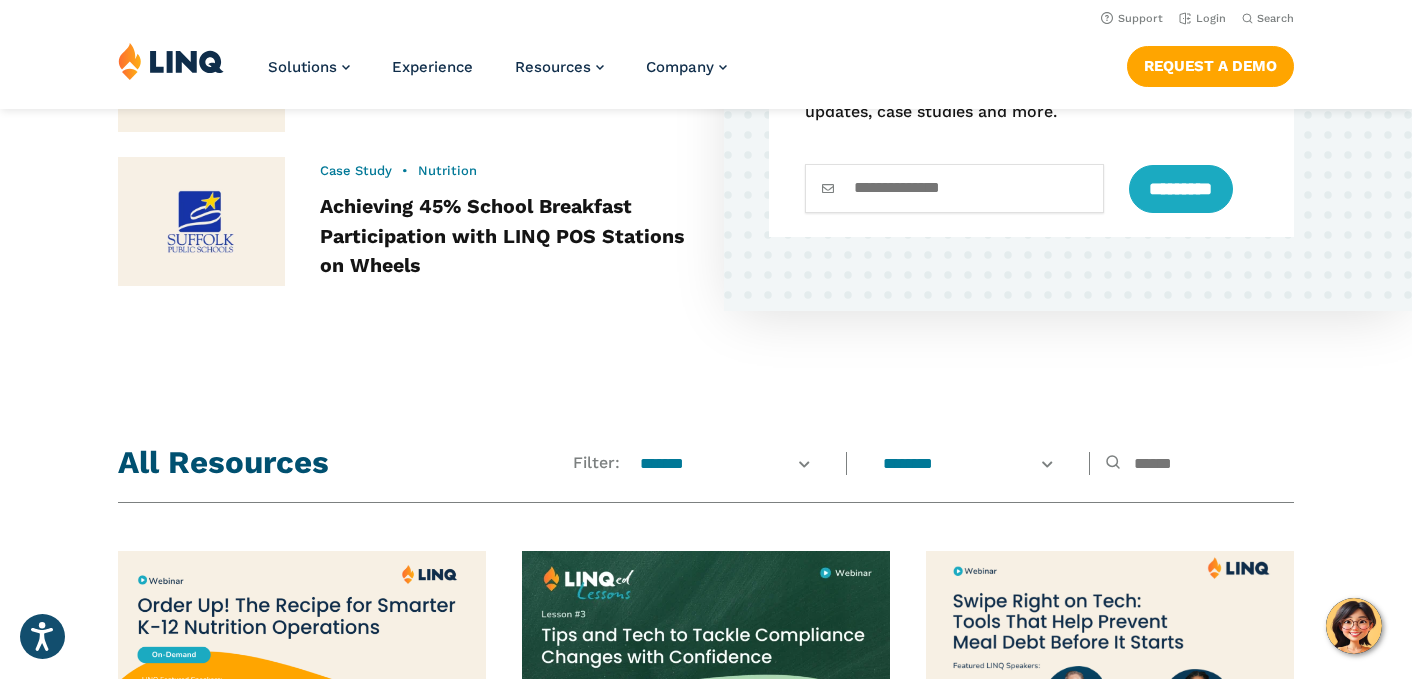 scroll, scrollTop: 1100, scrollLeft: 0, axis: vertical 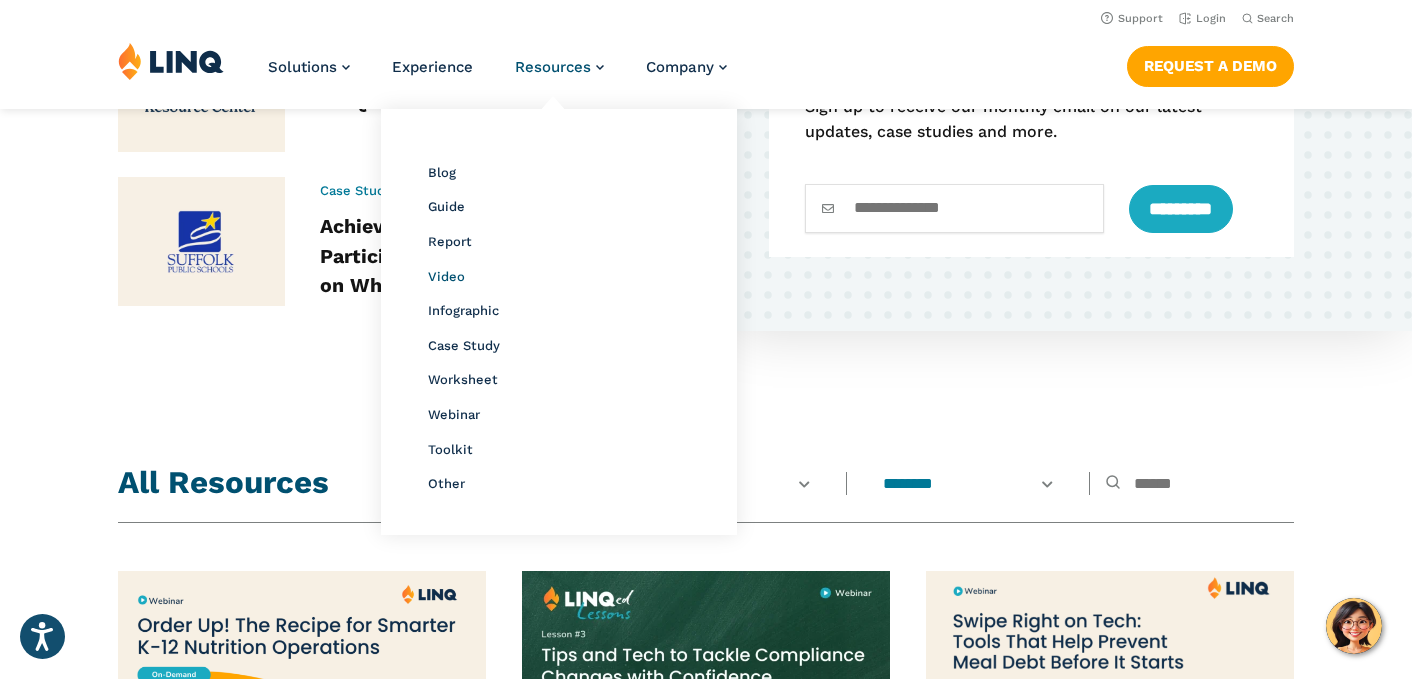 click on "Video" at bounding box center (446, 276) 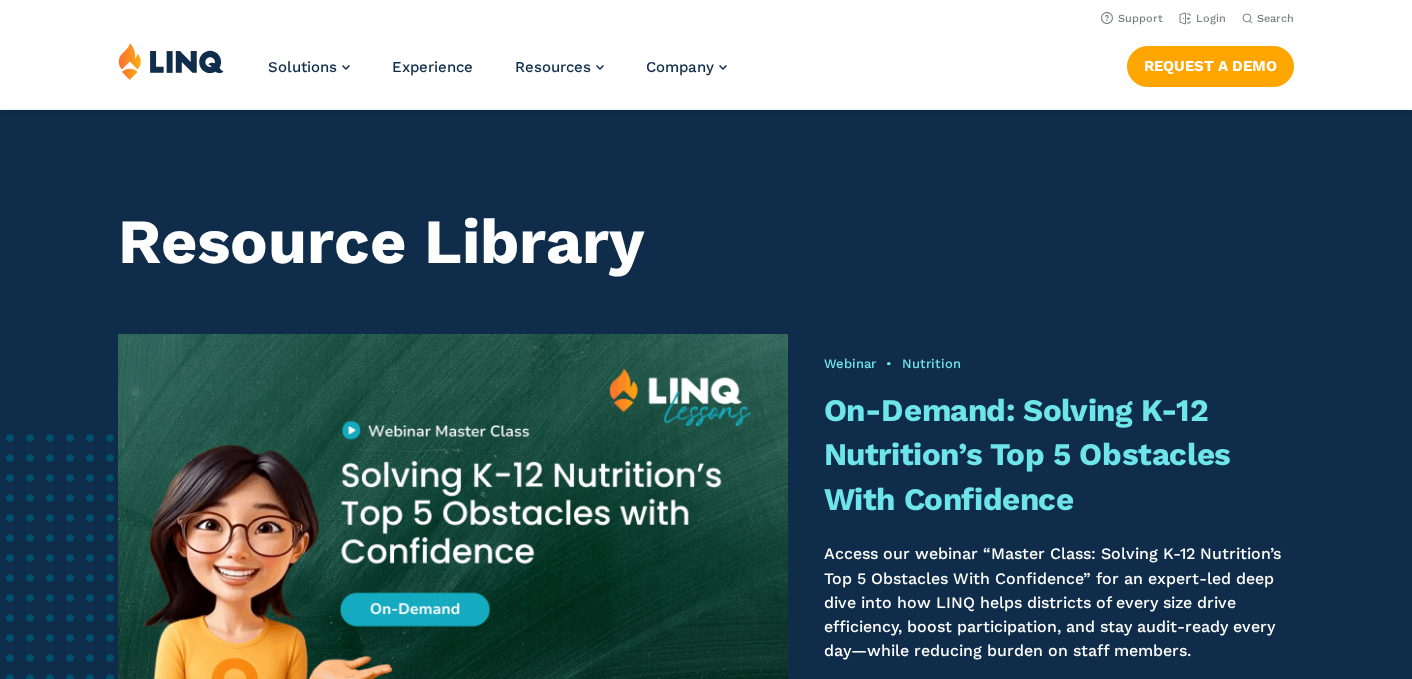 scroll, scrollTop: 0, scrollLeft: 0, axis: both 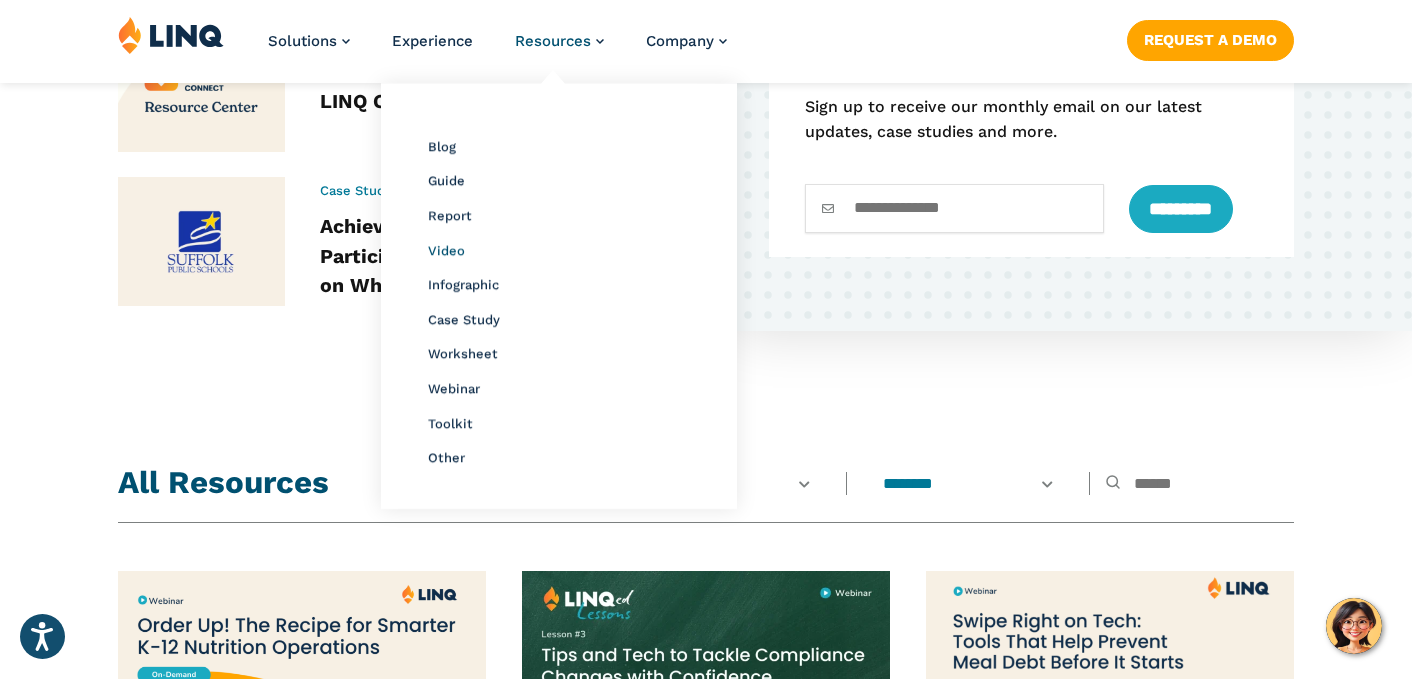 click on "Video" at bounding box center [446, 250] 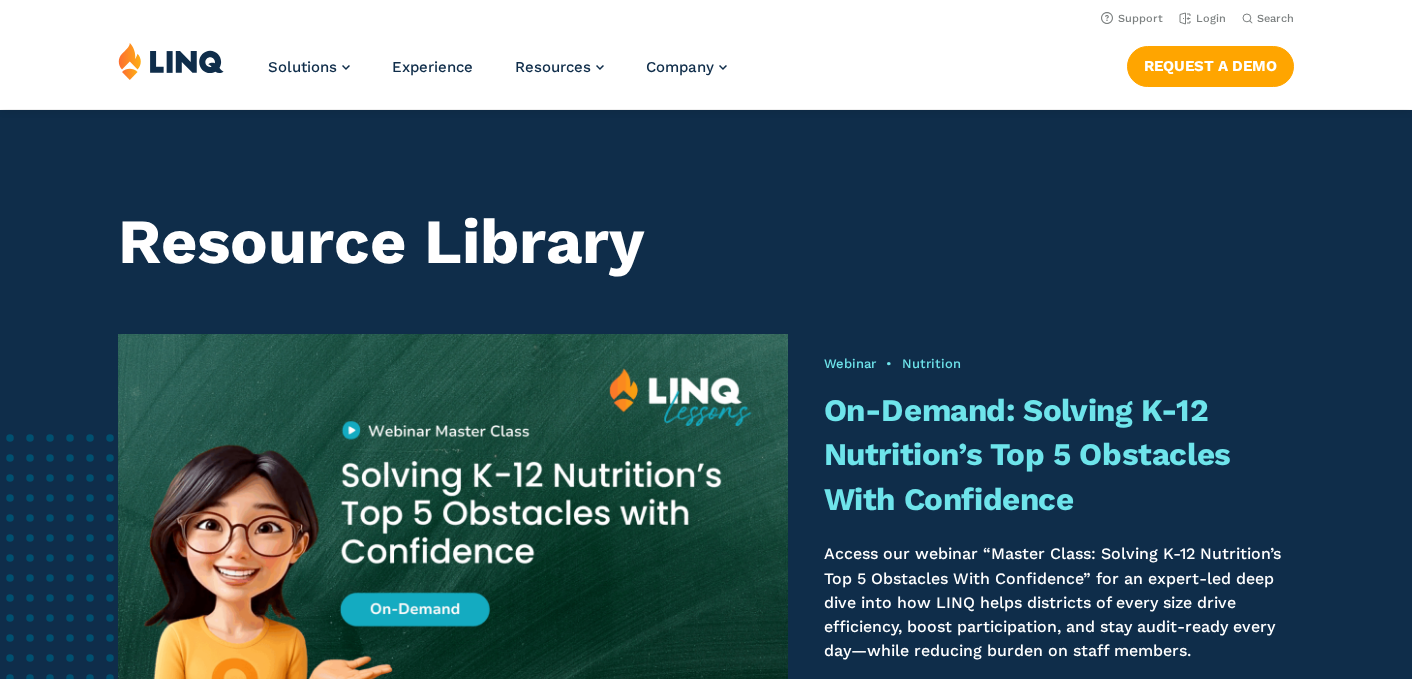 scroll, scrollTop: 1391, scrollLeft: 0, axis: vertical 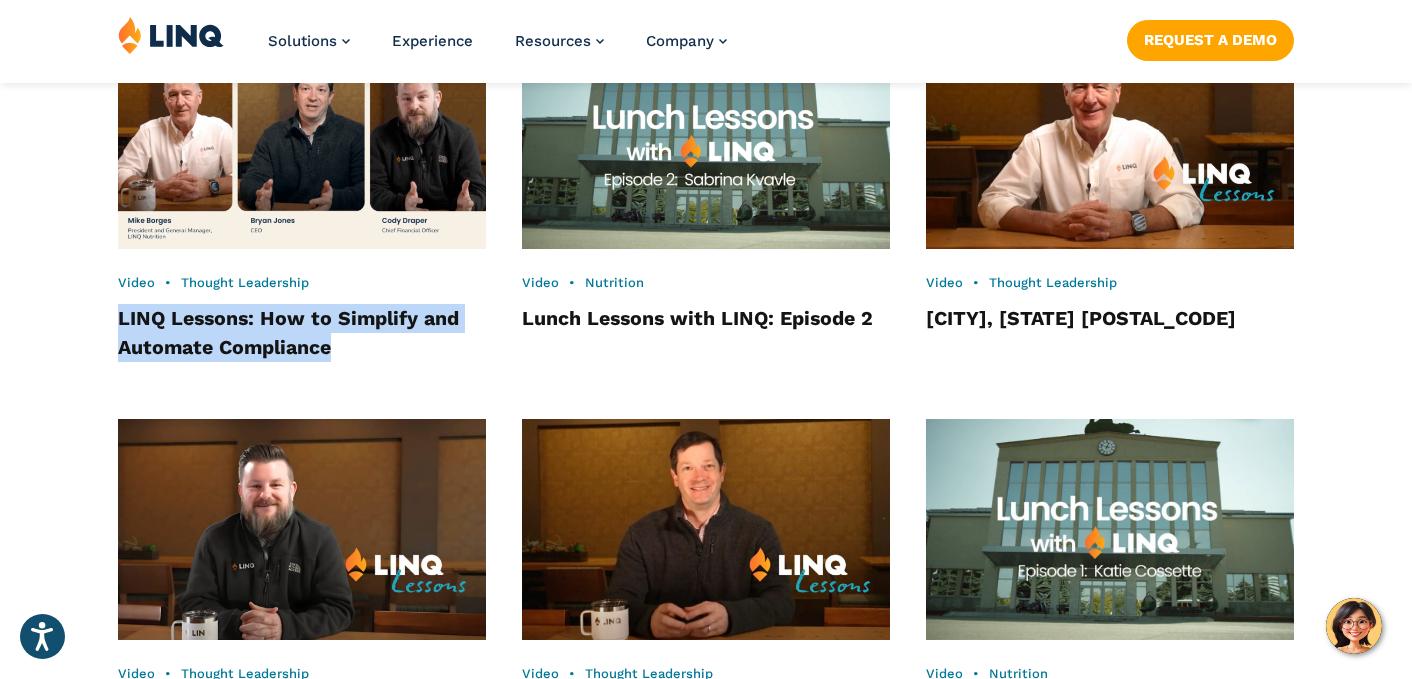 click on "Video         •
Thought Leadership
LINQ Lessons: How to Simplify and Automate Compliance" at bounding box center (302, 195) 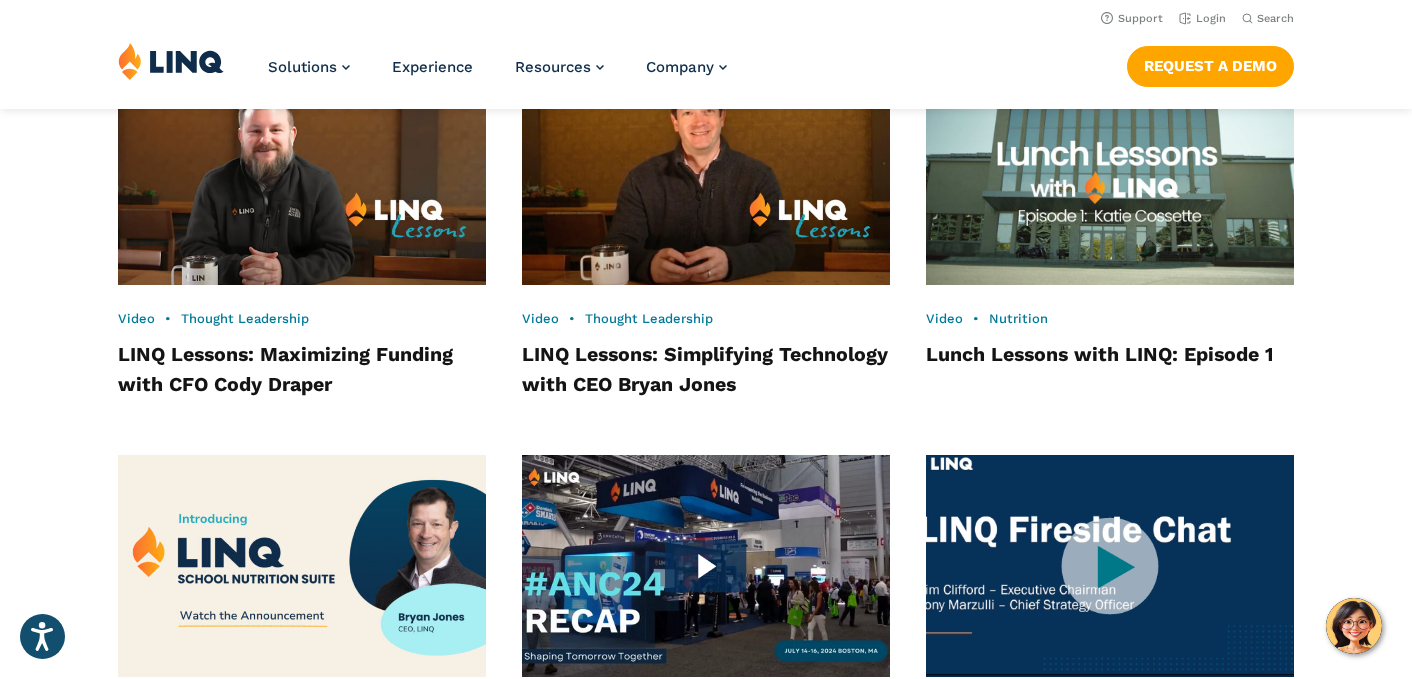 scroll, scrollTop: 1993, scrollLeft: 0, axis: vertical 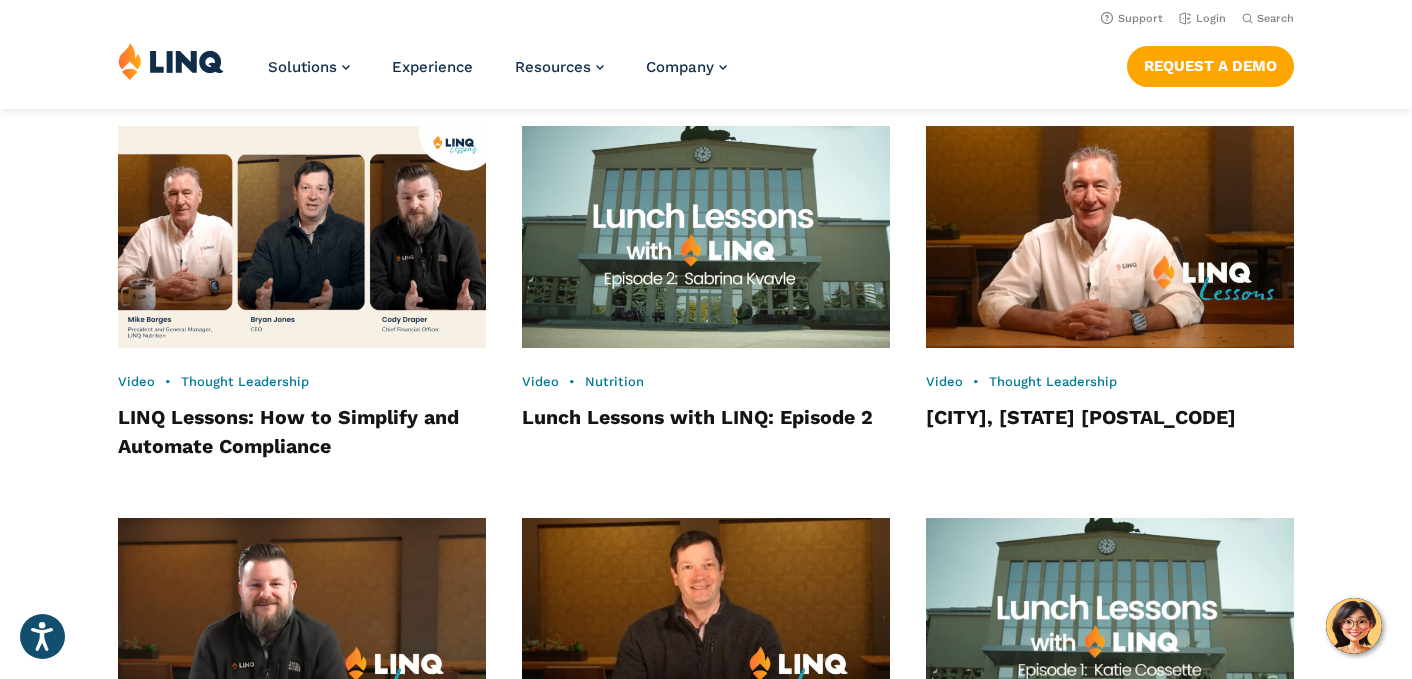 click on "Video         •
Nutrition
Lunch Lessons with LINQ: Episode 2" at bounding box center (706, 294) 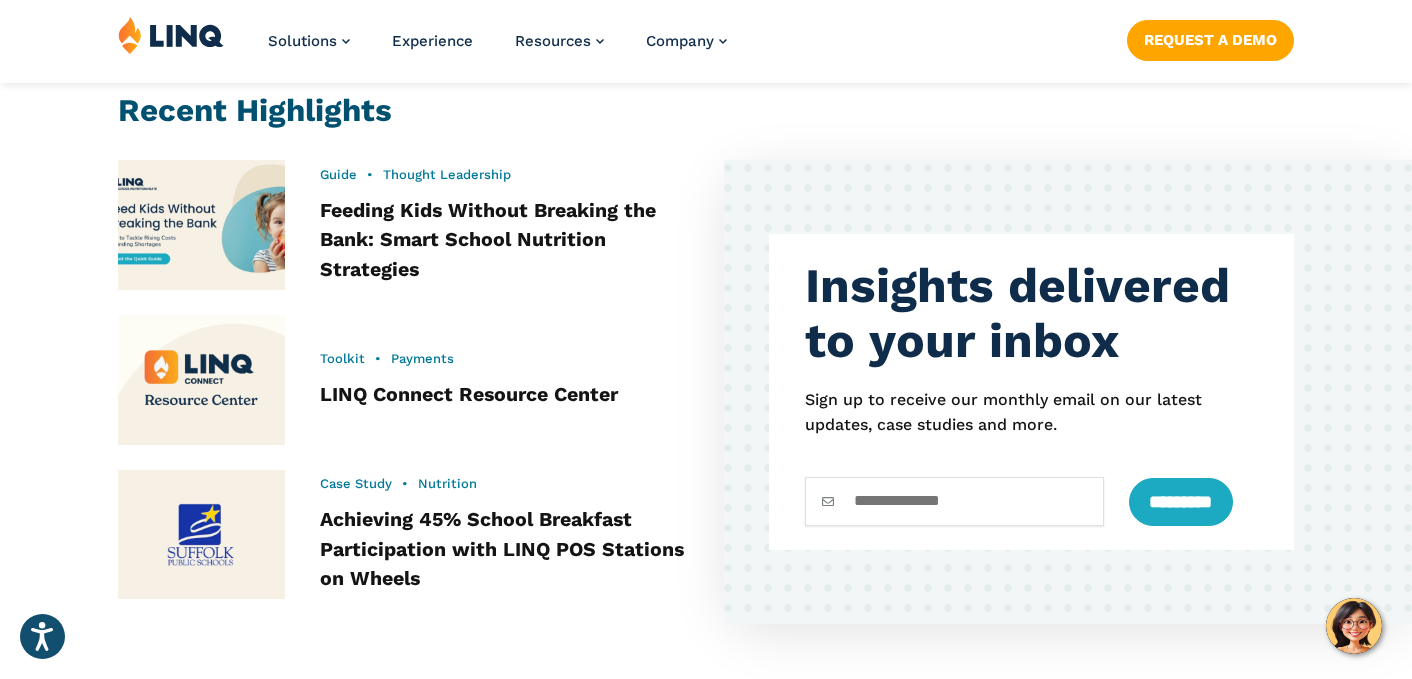 scroll, scrollTop: 809, scrollLeft: 0, axis: vertical 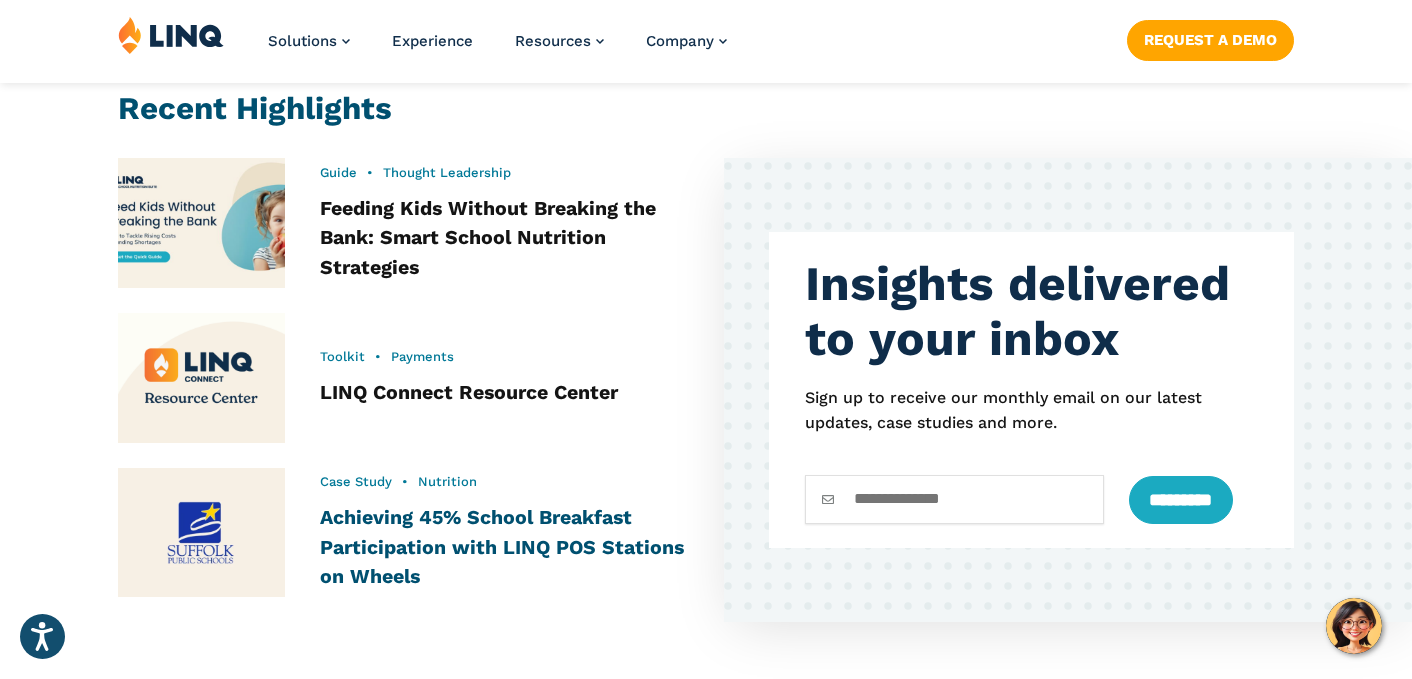 click on "Achieving 45% School Breakfast Participation with LINQ POS Stations on Wheels" at bounding box center (502, 547) 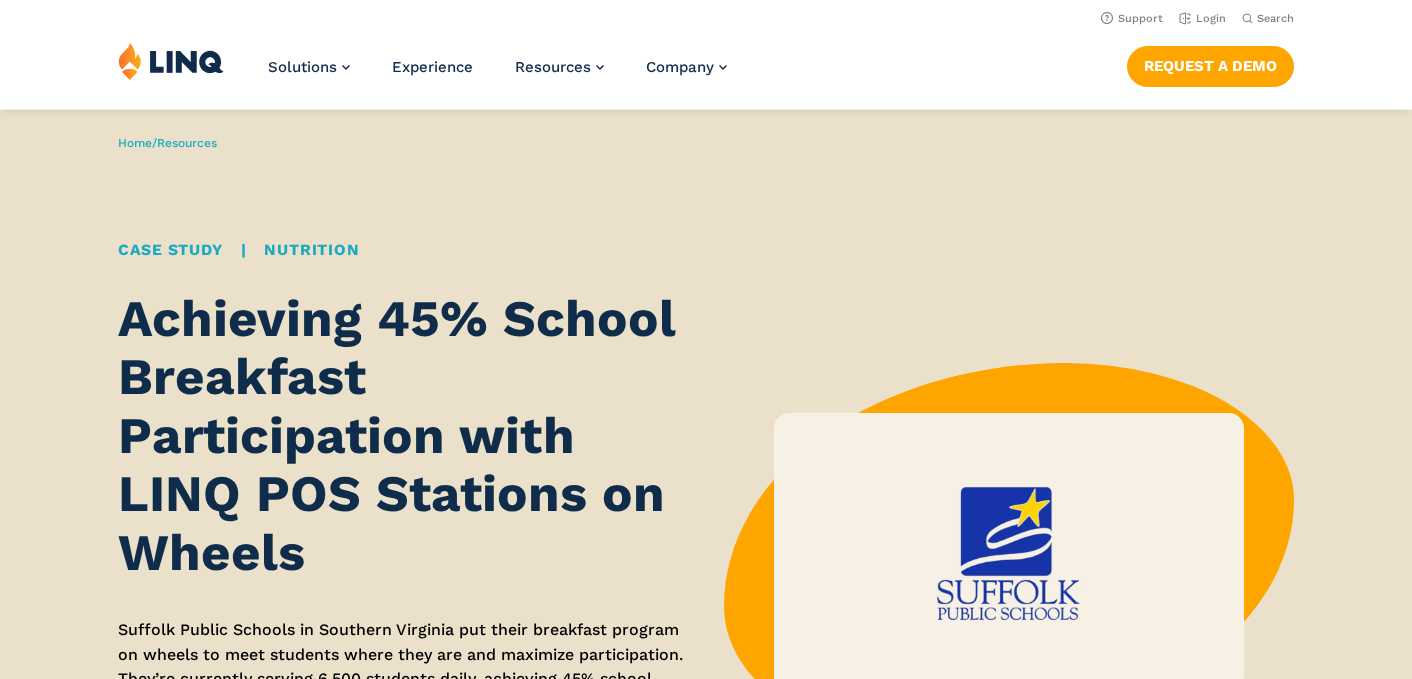 scroll, scrollTop: 0, scrollLeft: 0, axis: both 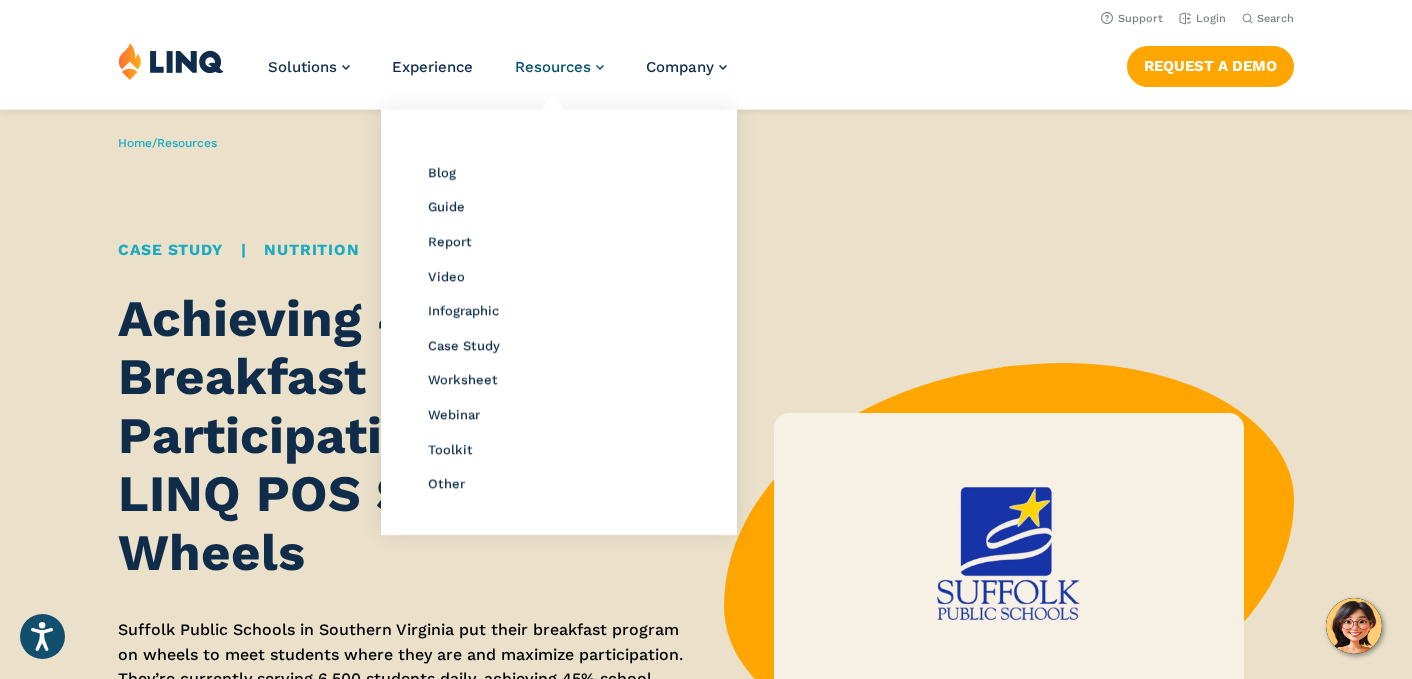 click on "Resources" at bounding box center [553, 67] 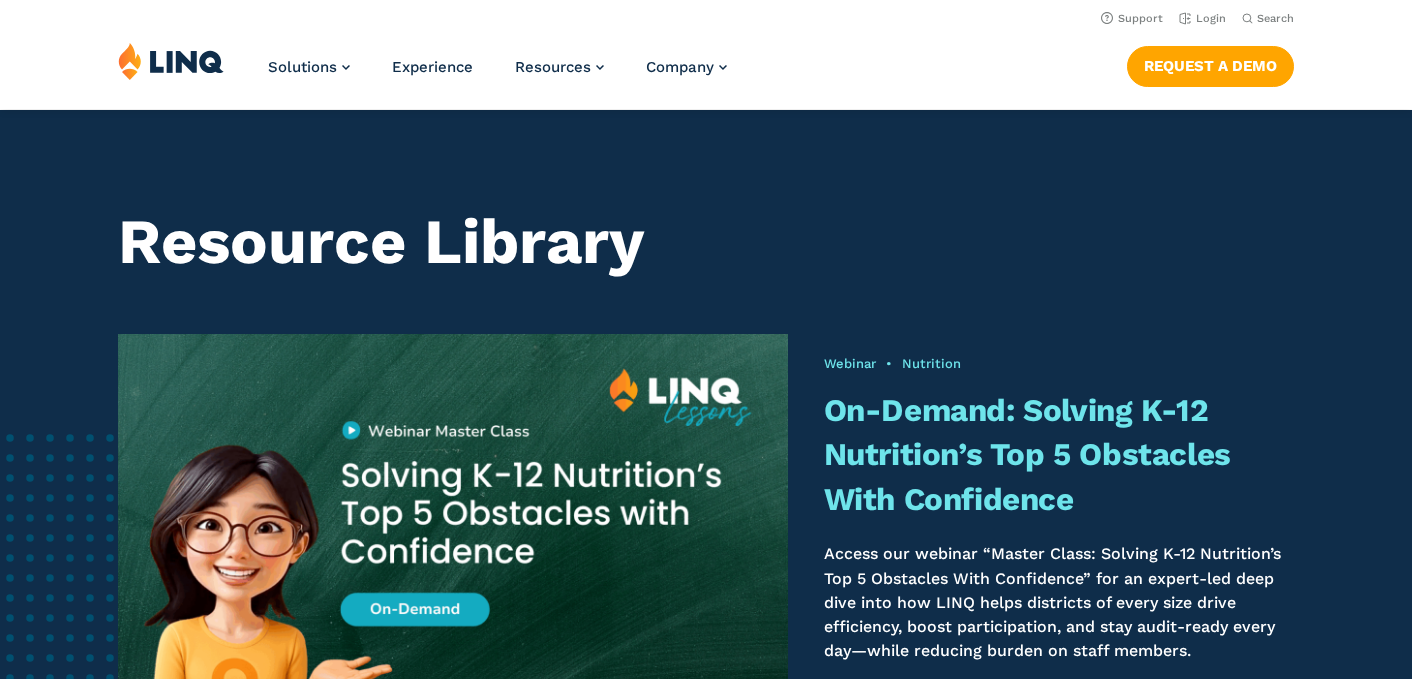 scroll, scrollTop: 0, scrollLeft: 0, axis: both 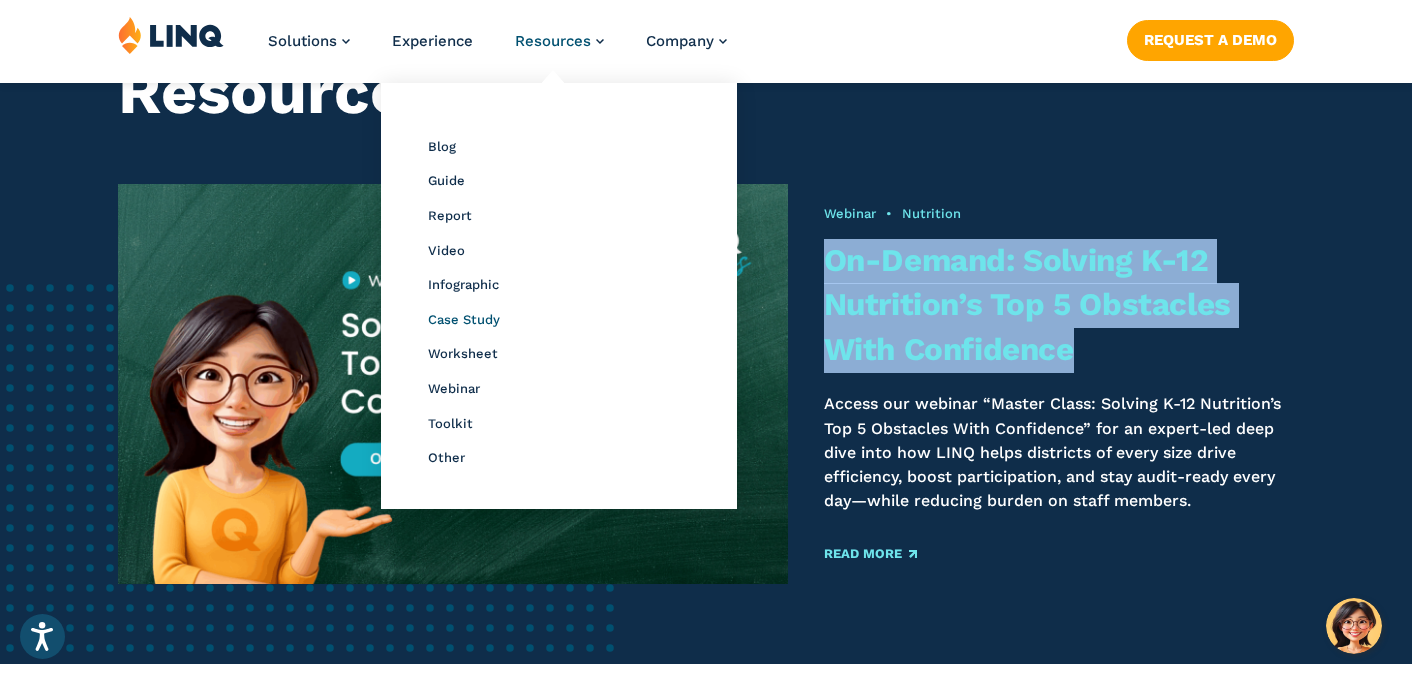 click on "Case Study" at bounding box center [464, 319] 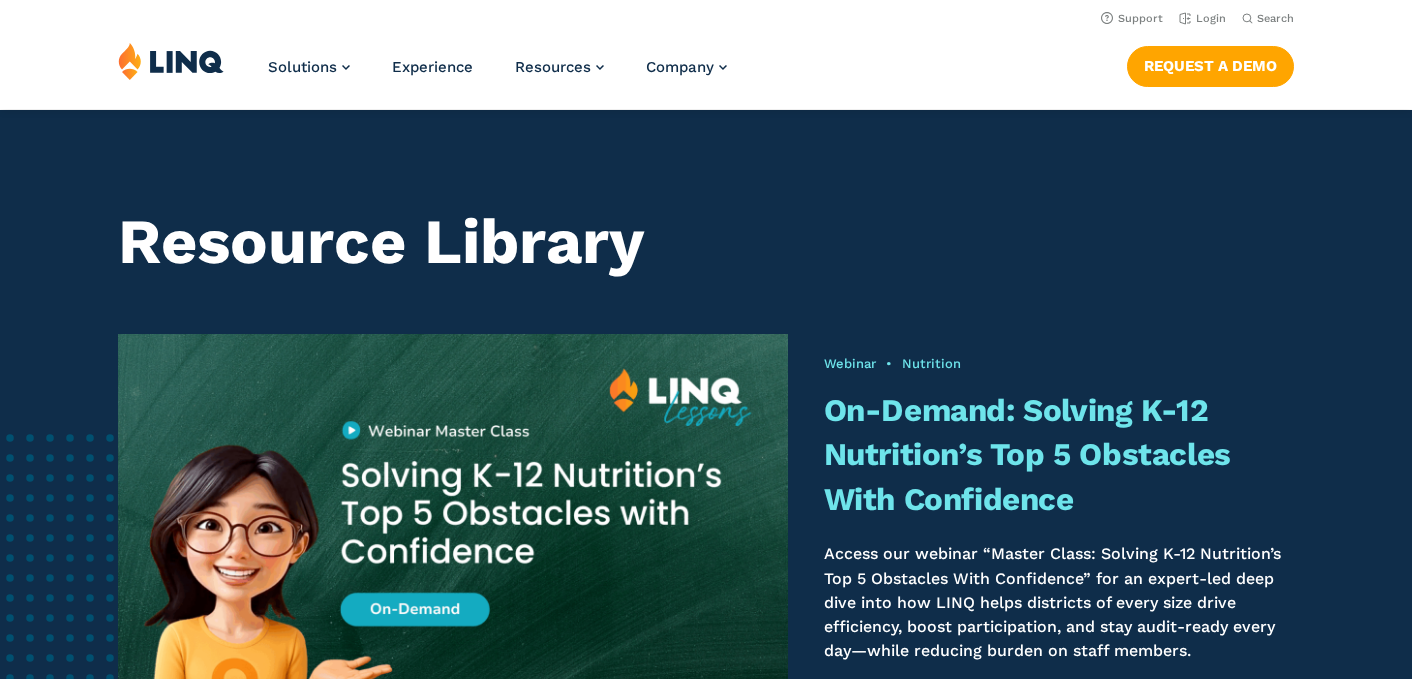 scroll, scrollTop: 1391, scrollLeft: 0, axis: vertical 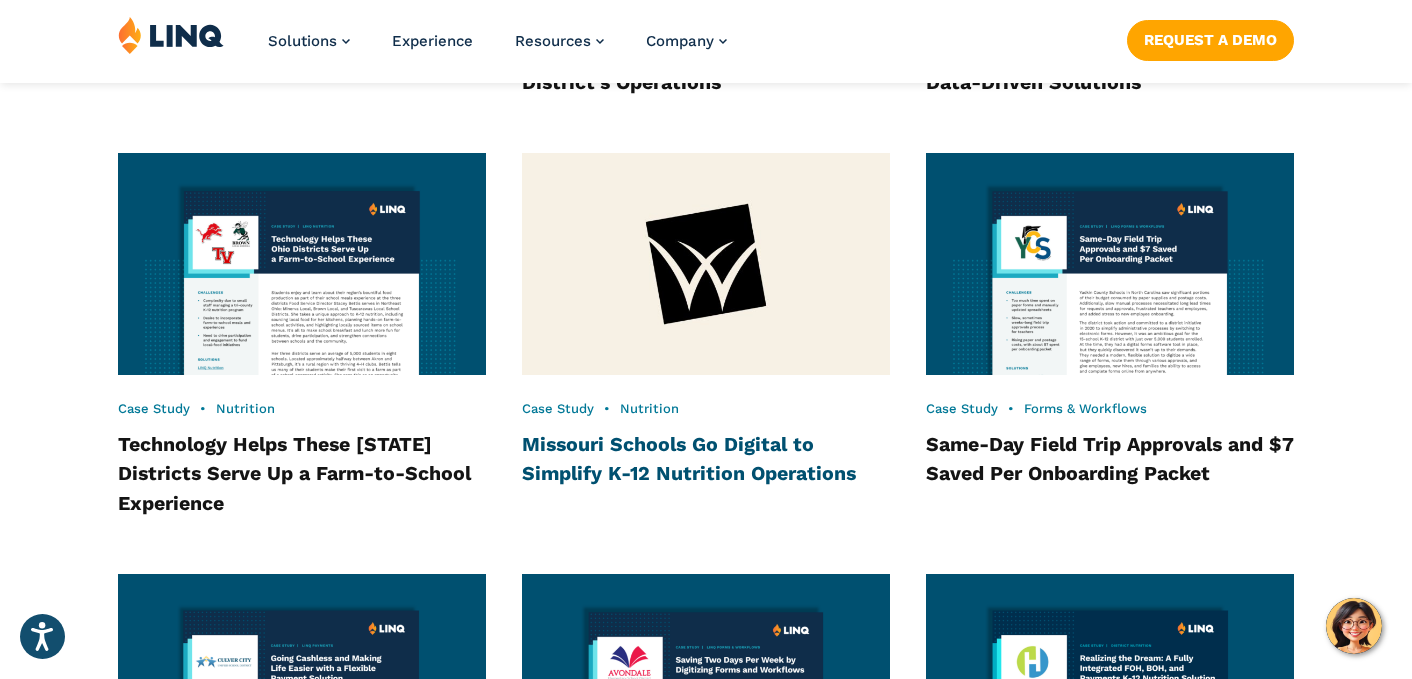 click on "Missouri Schools Go Digital to Simplify K-12 Nutrition Operations" at bounding box center [689, 459] 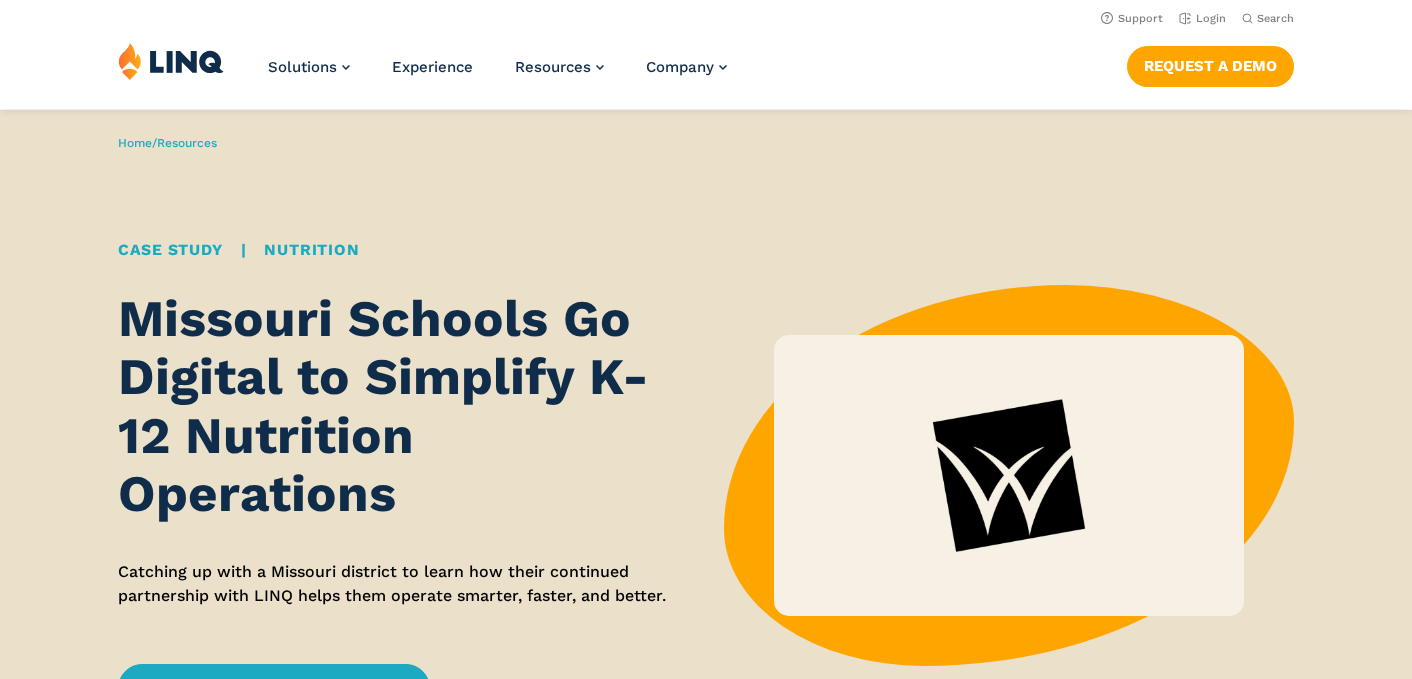 scroll, scrollTop: 0, scrollLeft: 0, axis: both 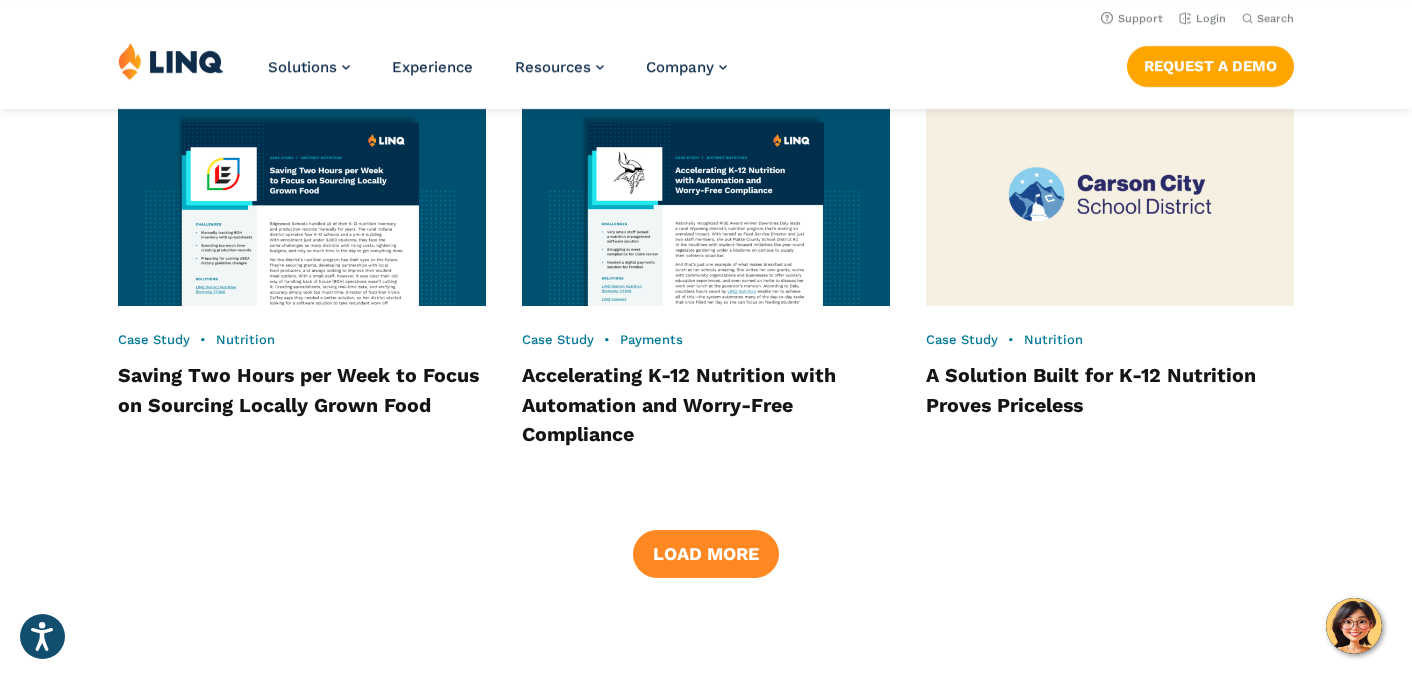 click on "Load More" at bounding box center (706, 554) 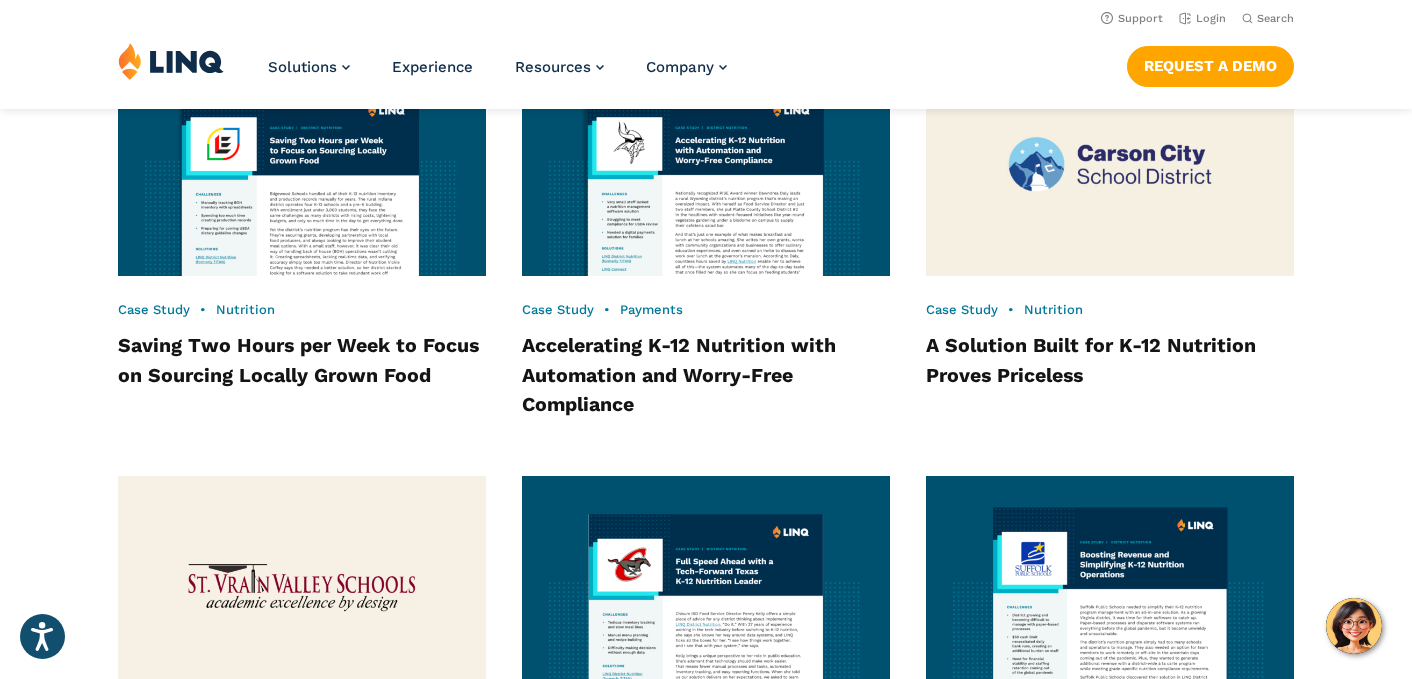 scroll, scrollTop: 2851, scrollLeft: 0, axis: vertical 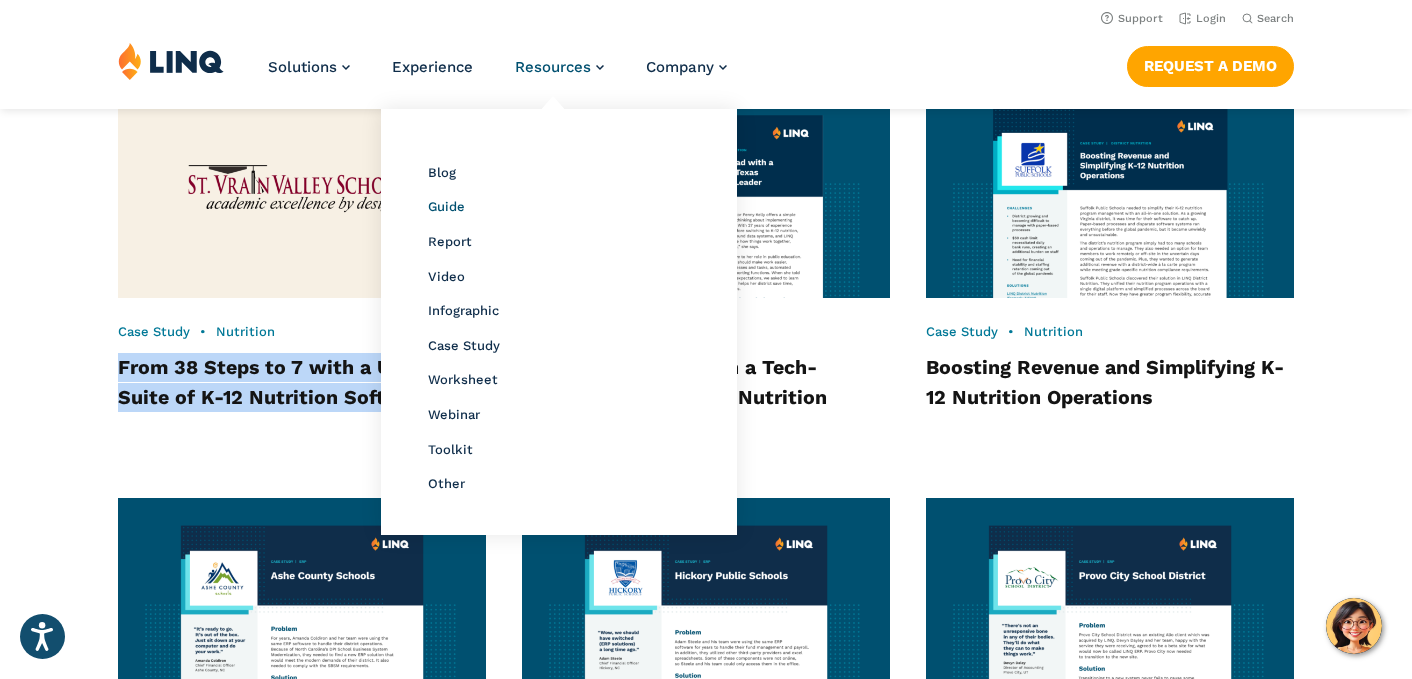 click on "Guide" at bounding box center [446, 206] 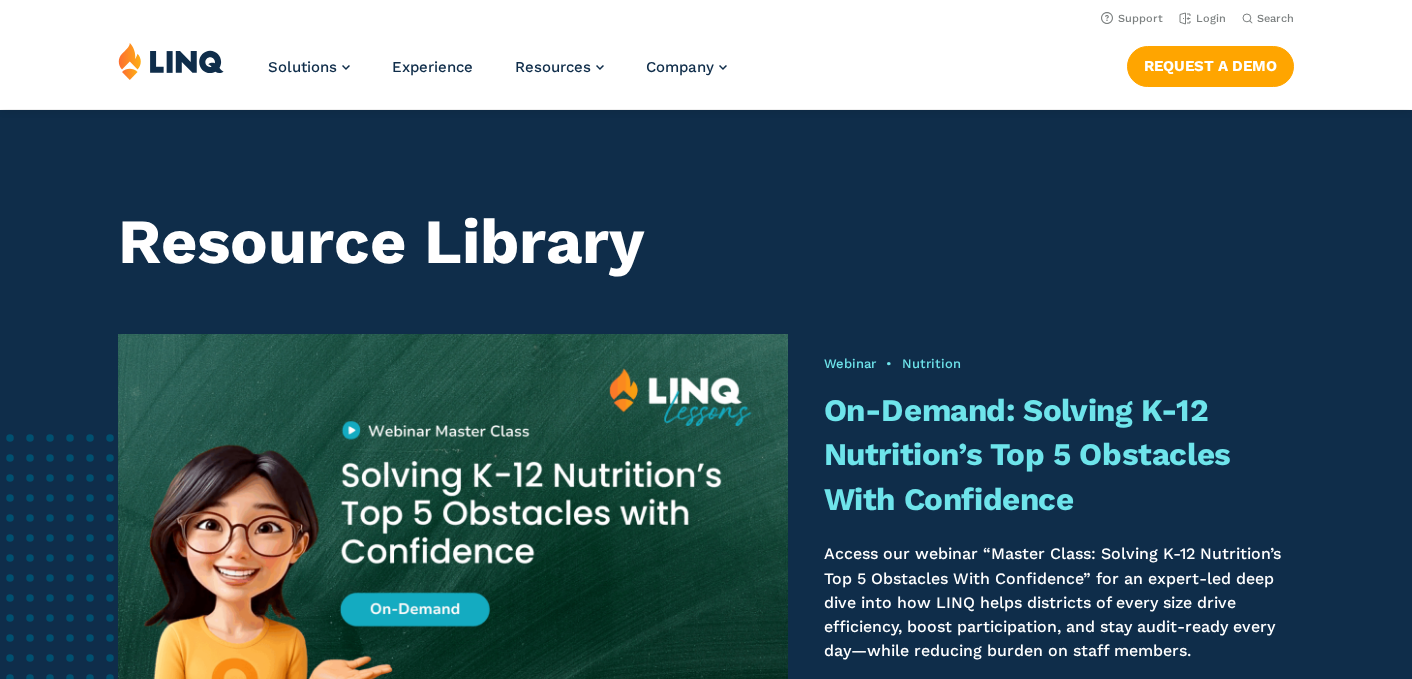 scroll, scrollTop: 0, scrollLeft: 0, axis: both 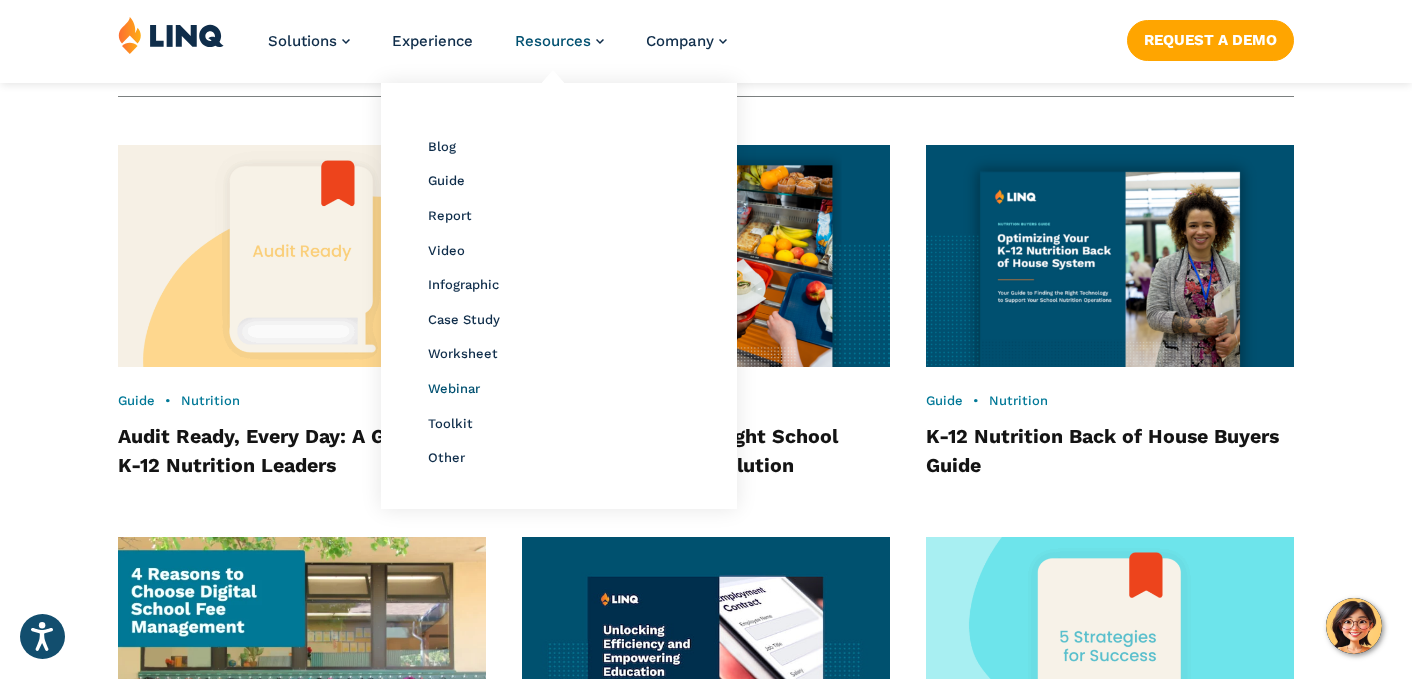 click on "Webinar" at bounding box center [454, 388] 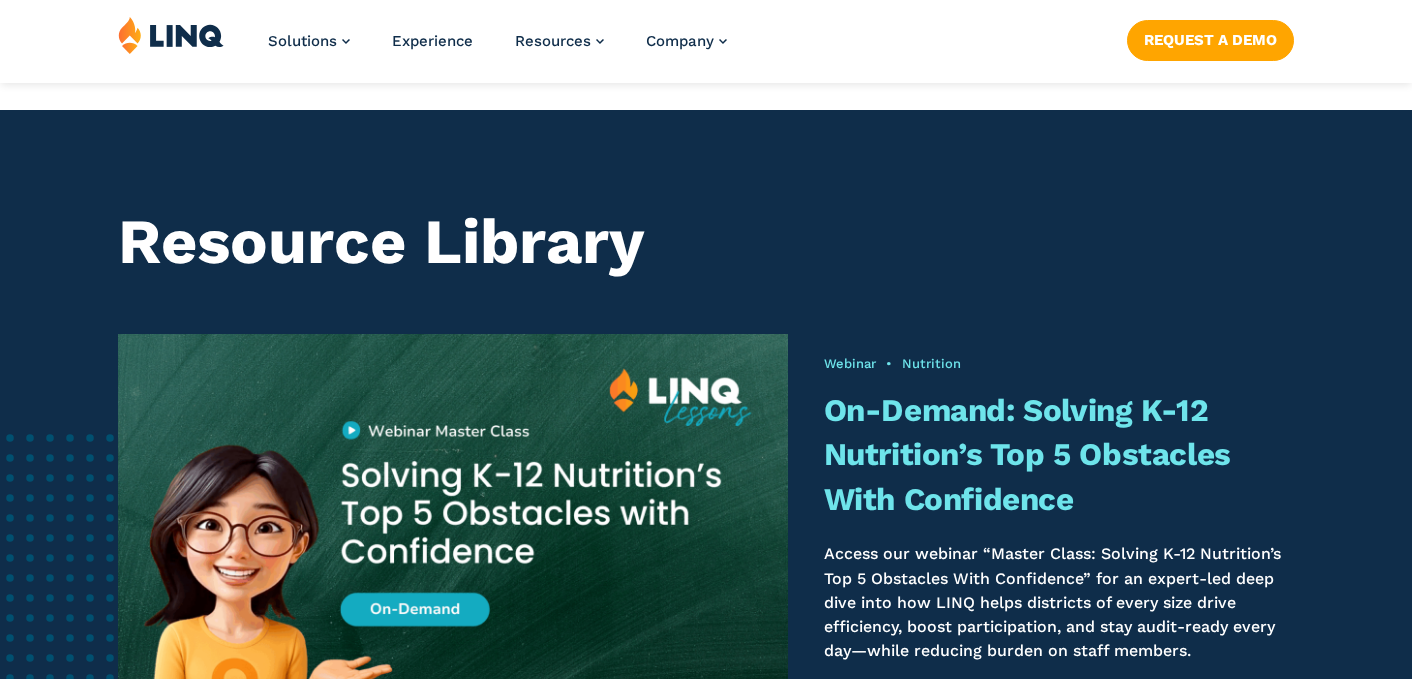 scroll, scrollTop: 1391, scrollLeft: 0, axis: vertical 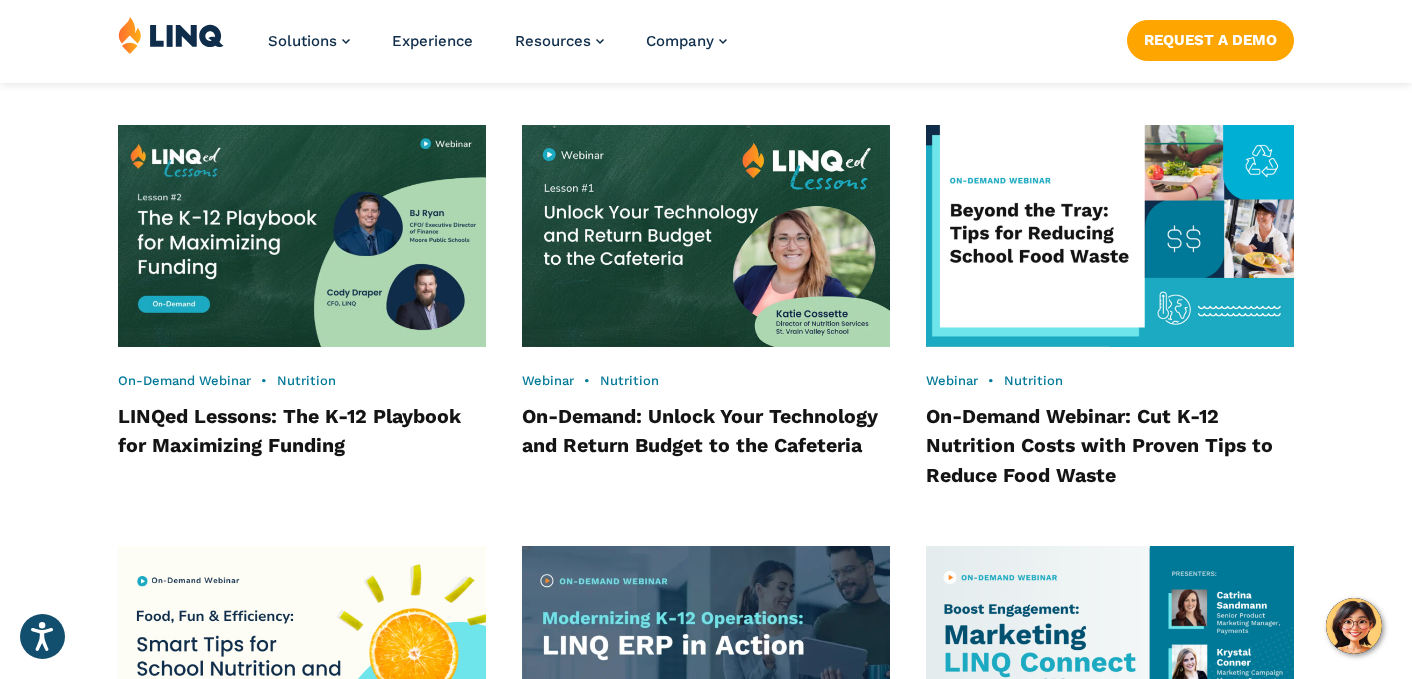 click on "On-Demand Webinar         •
Payments
Order Up! The Recipe for Smarter K-12 Nutrition Operations
On-Demand Webinar         •
Payments
LINQed Lessons: Tips and Tech to Tackle Compliance Changes with Confidence
On-Demand Webinar         •
Payments
Swipe Right on Tech: Tools That Help Prevent Meal Debt Before It Starts
On-Demand Webinar         •
Nutrition
LINQed Lessons: The K-12 Playbook for Maximizing Funding
Webinar         •
Nutrition
On-Demand: Unlock Your Technology and Return Budget to the Cafeteria
Webinar         •
Nutrition" at bounding box center (706, 518) 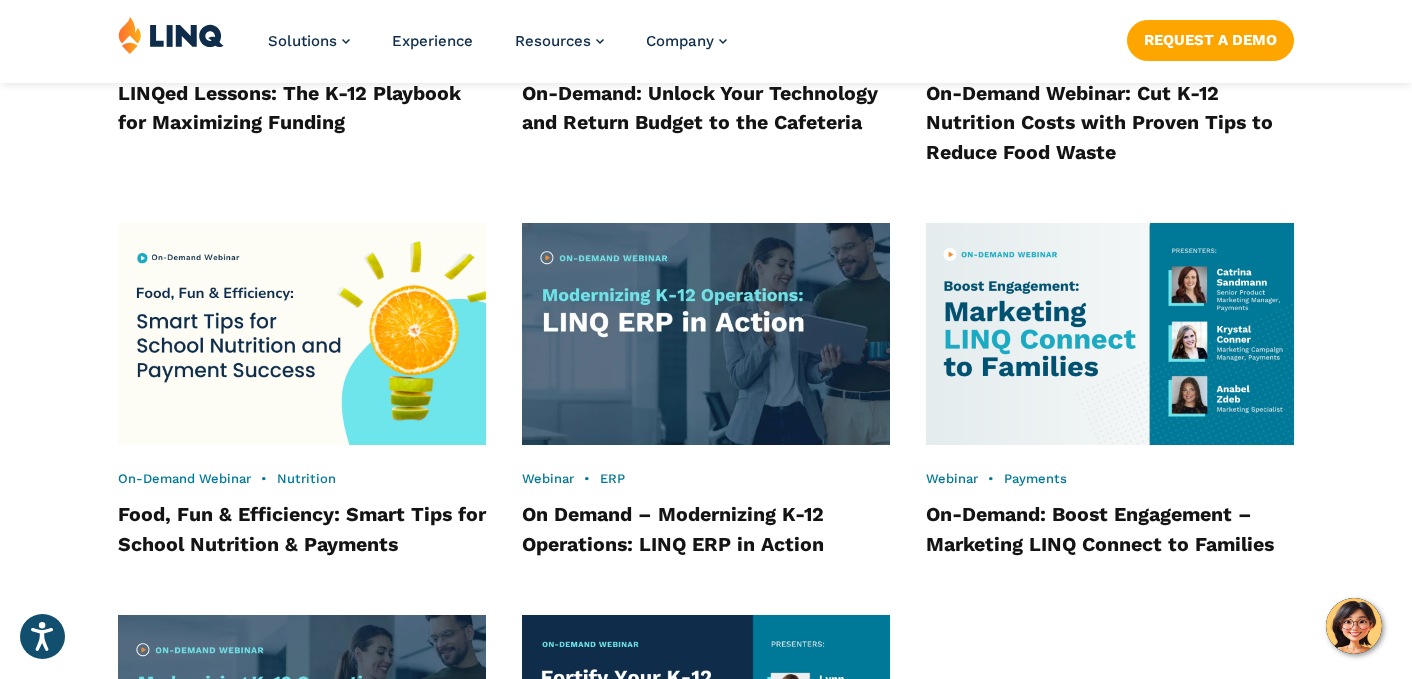 scroll, scrollTop: 2294, scrollLeft: 0, axis: vertical 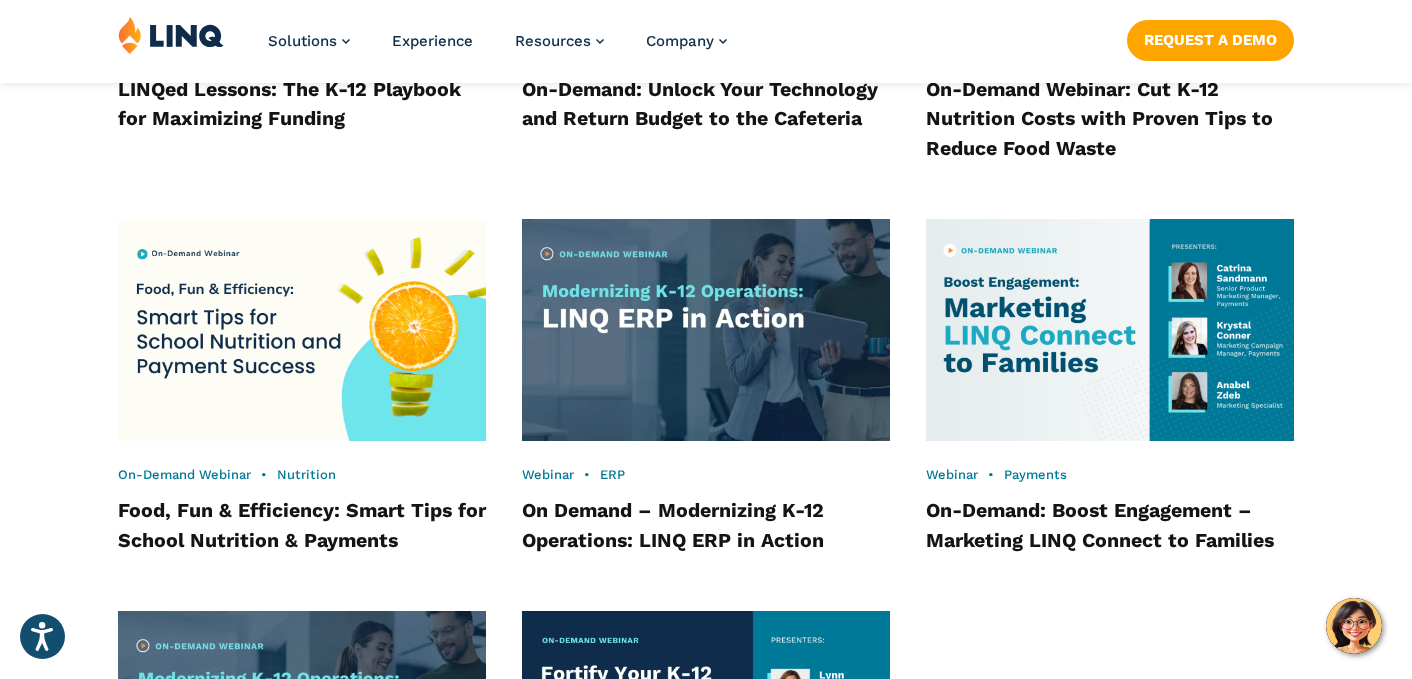 click on "On-Demand Webinar         •
Payments
Order Up! The Recipe for Smarter K-12 Nutrition Operations
On-Demand Webinar         •
Payments
LINQed Lessons: Tips and Tech to Tackle Compliance Changes with Confidence
On-Demand Webinar         •
Payments
Swipe Right on Tech: Tools That Help Prevent Meal Debt Before It Starts
On-Demand Webinar         •
Nutrition
LINQed Lessons: The K-12 Playbook for Maximizing Funding
Webinar         •
Nutrition
On-Demand: Unlock Your Technology and Return Budget to the Cafeteria
Webinar         •
Nutrition" at bounding box center [706, 191] 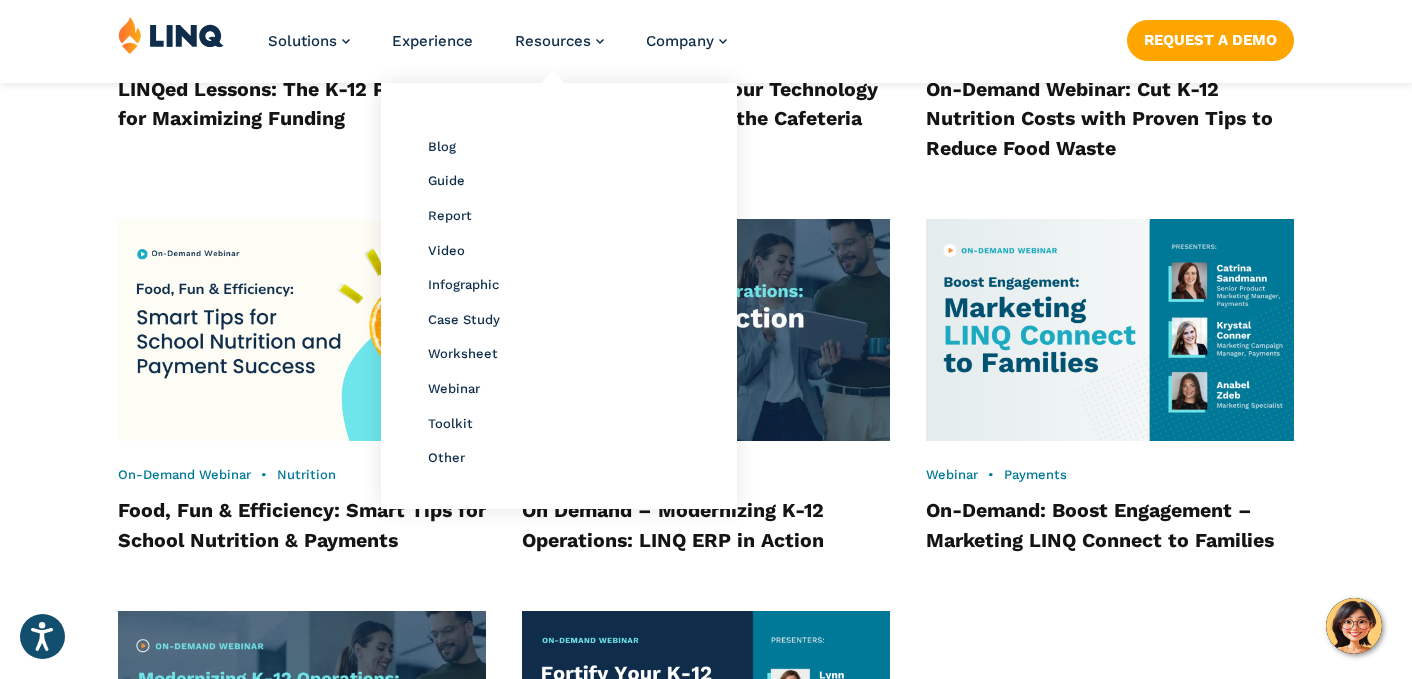click on "Resources Resource Library
Blog
Guide
Report
Video
Infographic
Case Study
Worksheet
Webinar
Toolkit
Other" at bounding box center [559, 49] 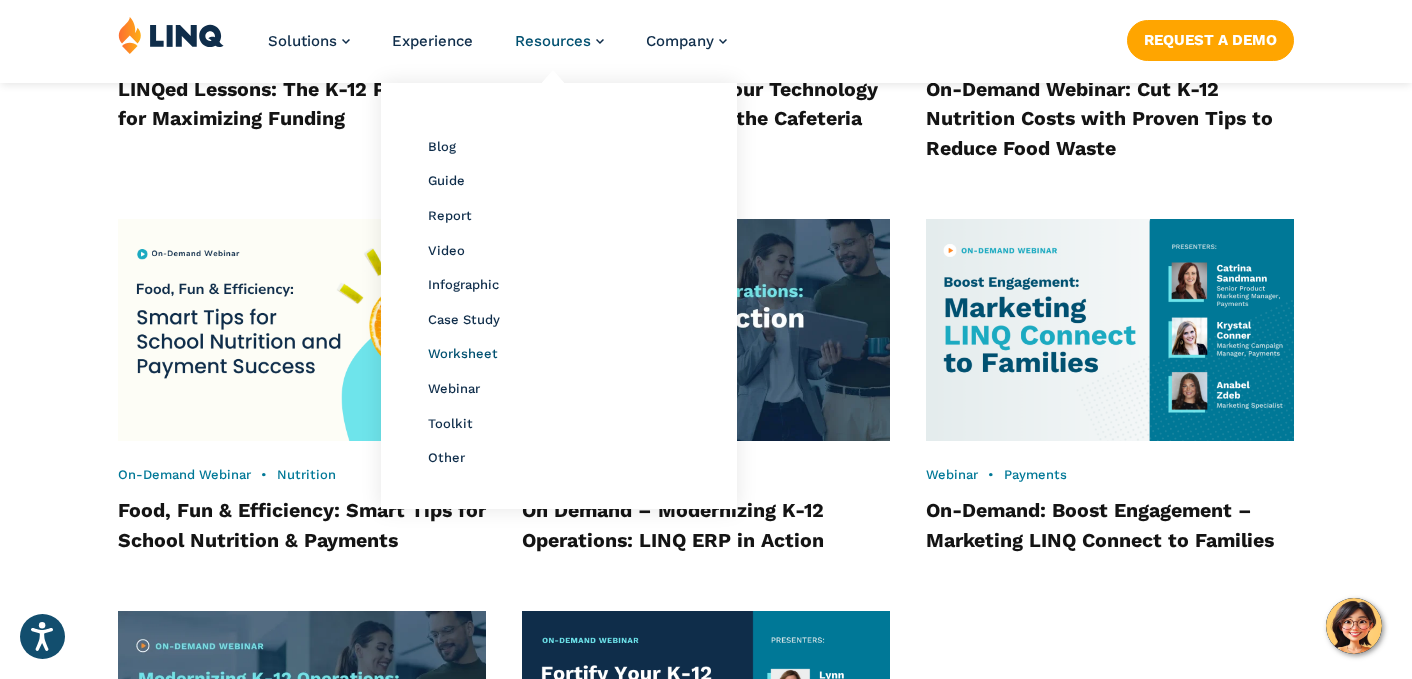 click on "Worksheet" at bounding box center (463, 353) 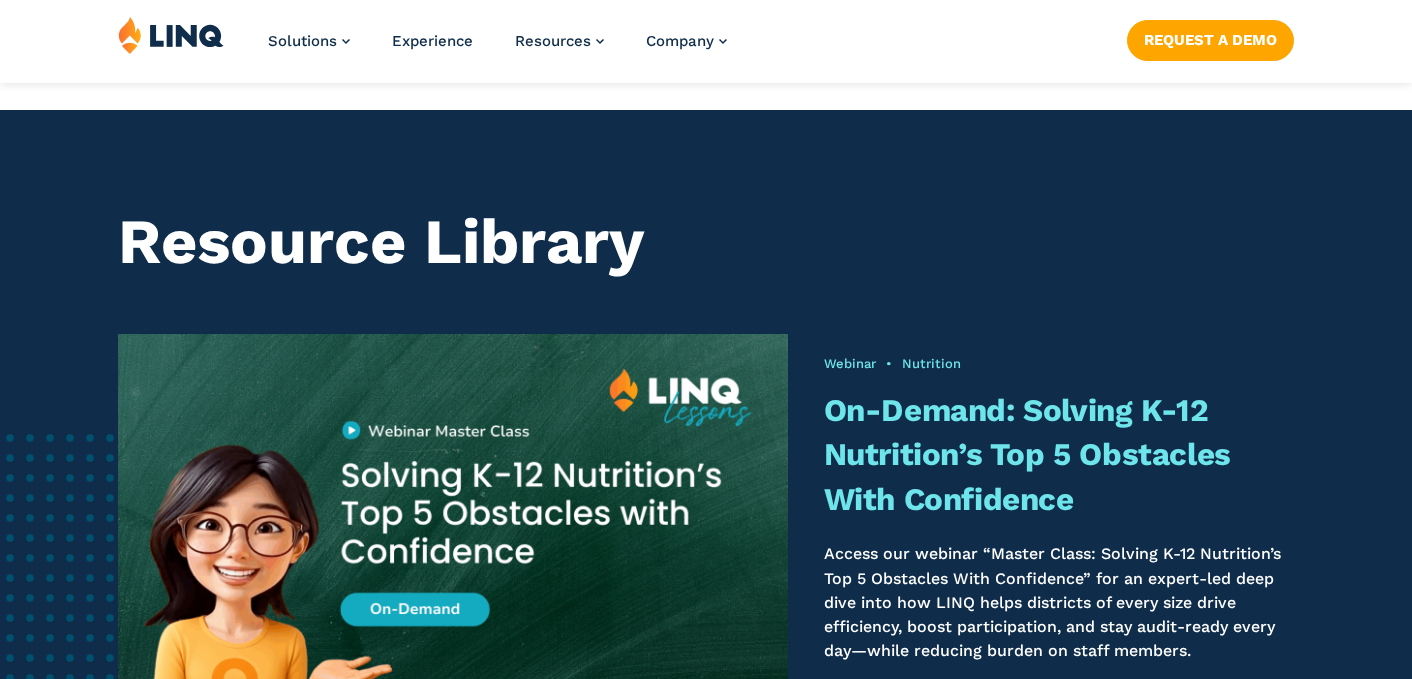 scroll, scrollTop: 1391, scrollLeft: 0, axis: vertical 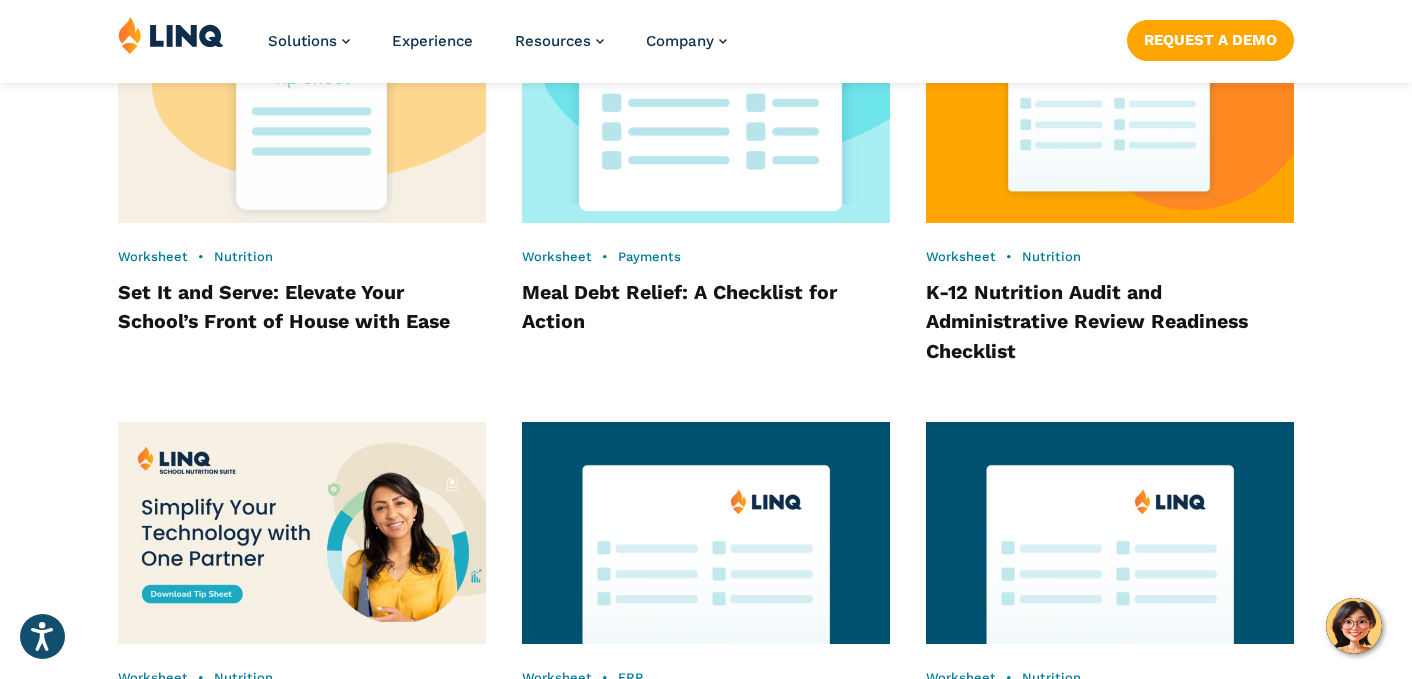 click at bounding box center (706, 112) 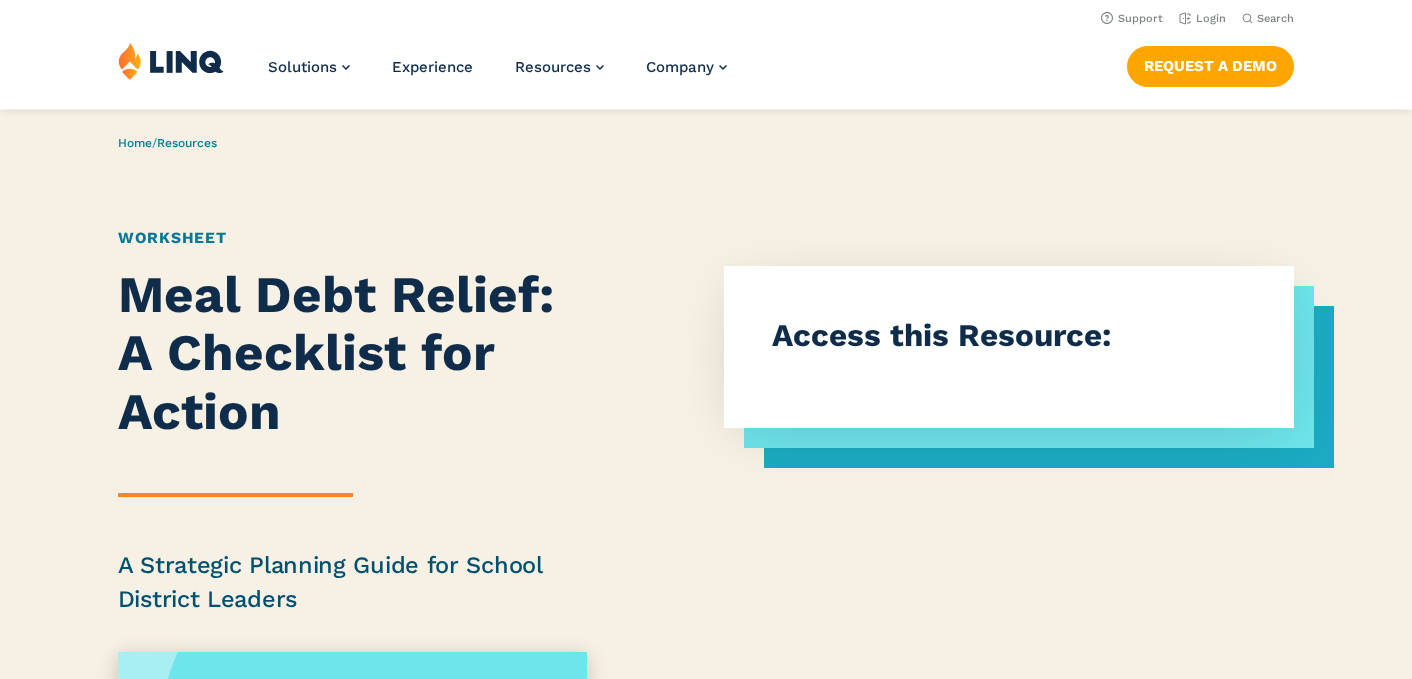 scroll, scrollTop: 0, scrollLeft: 0, axis: both 